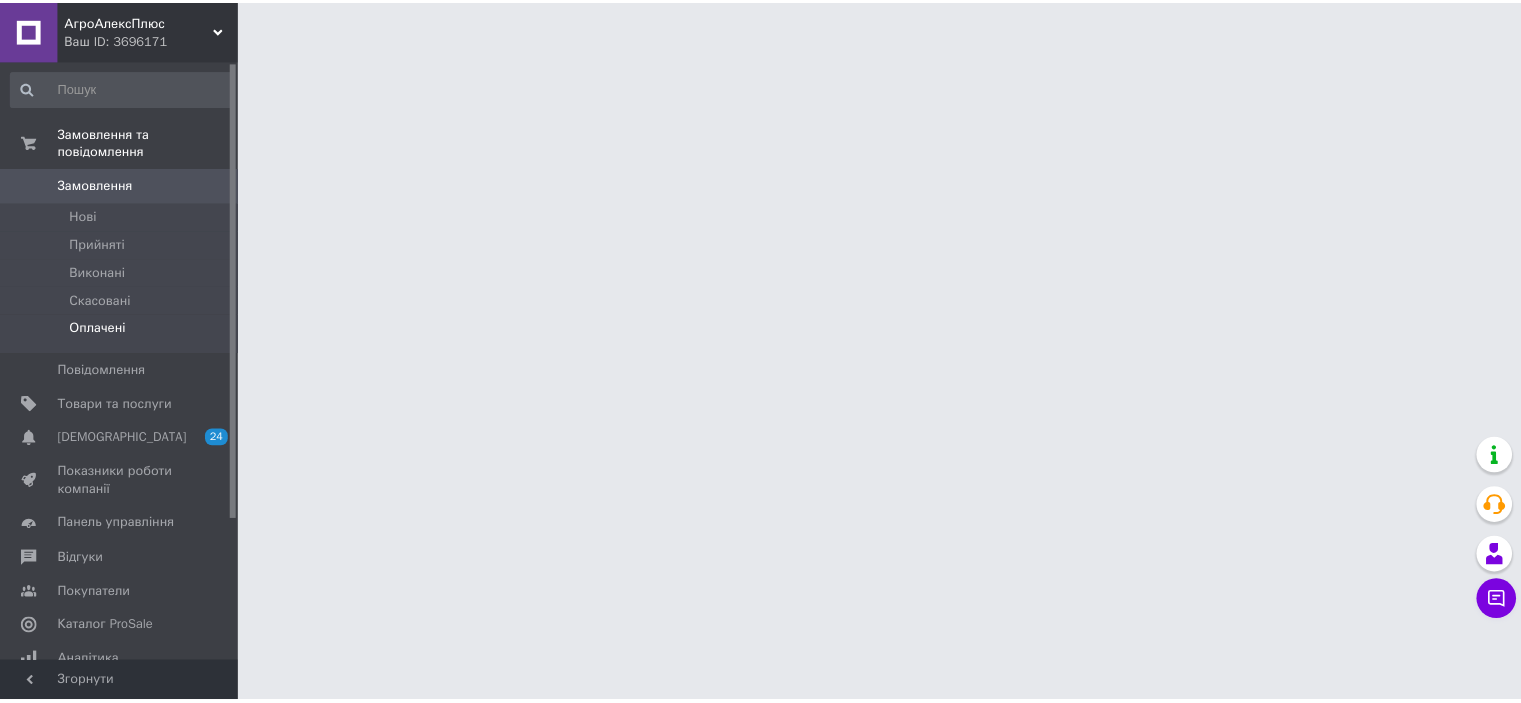 scroll, scrollTop: 0, scrollLeft: 0, axis: both 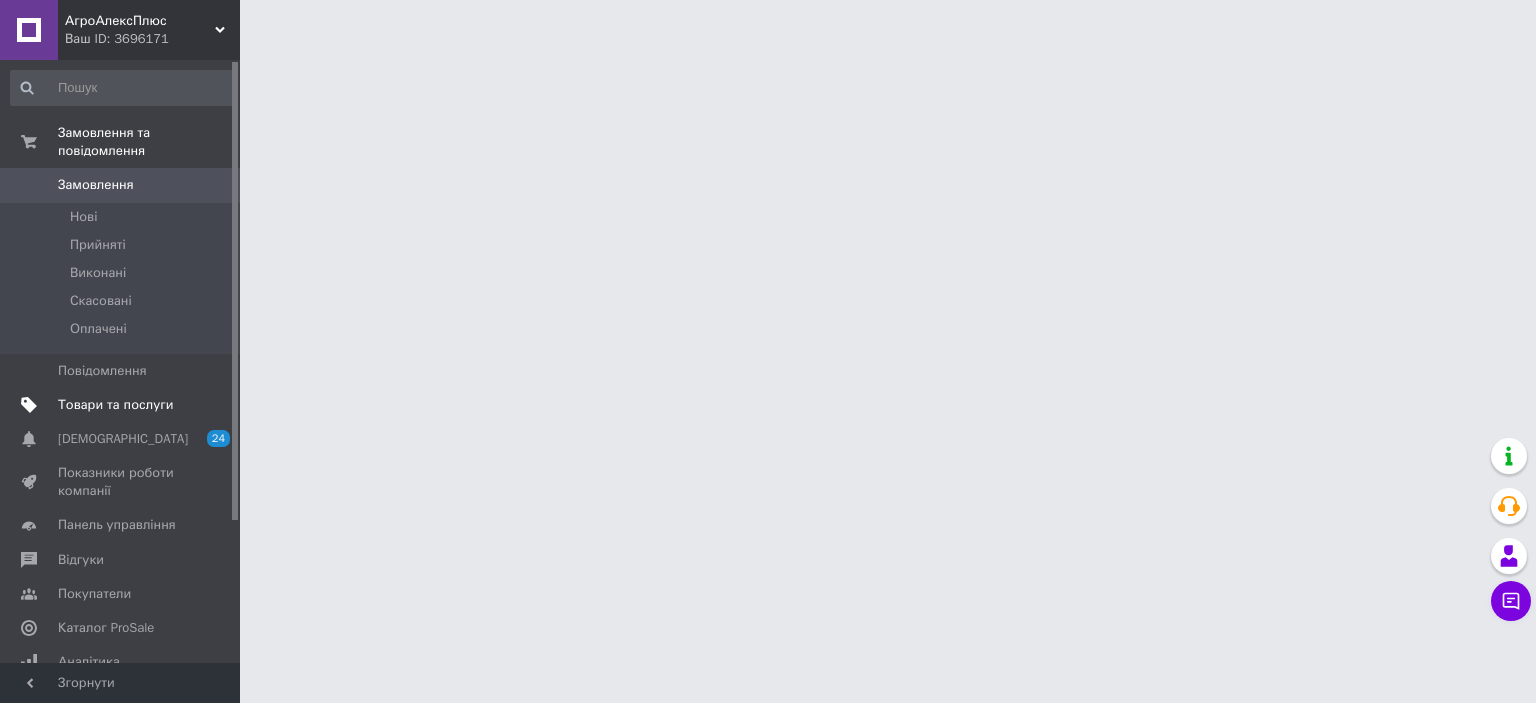 click on "Товари та послуги" at bounding box center [115, 405] 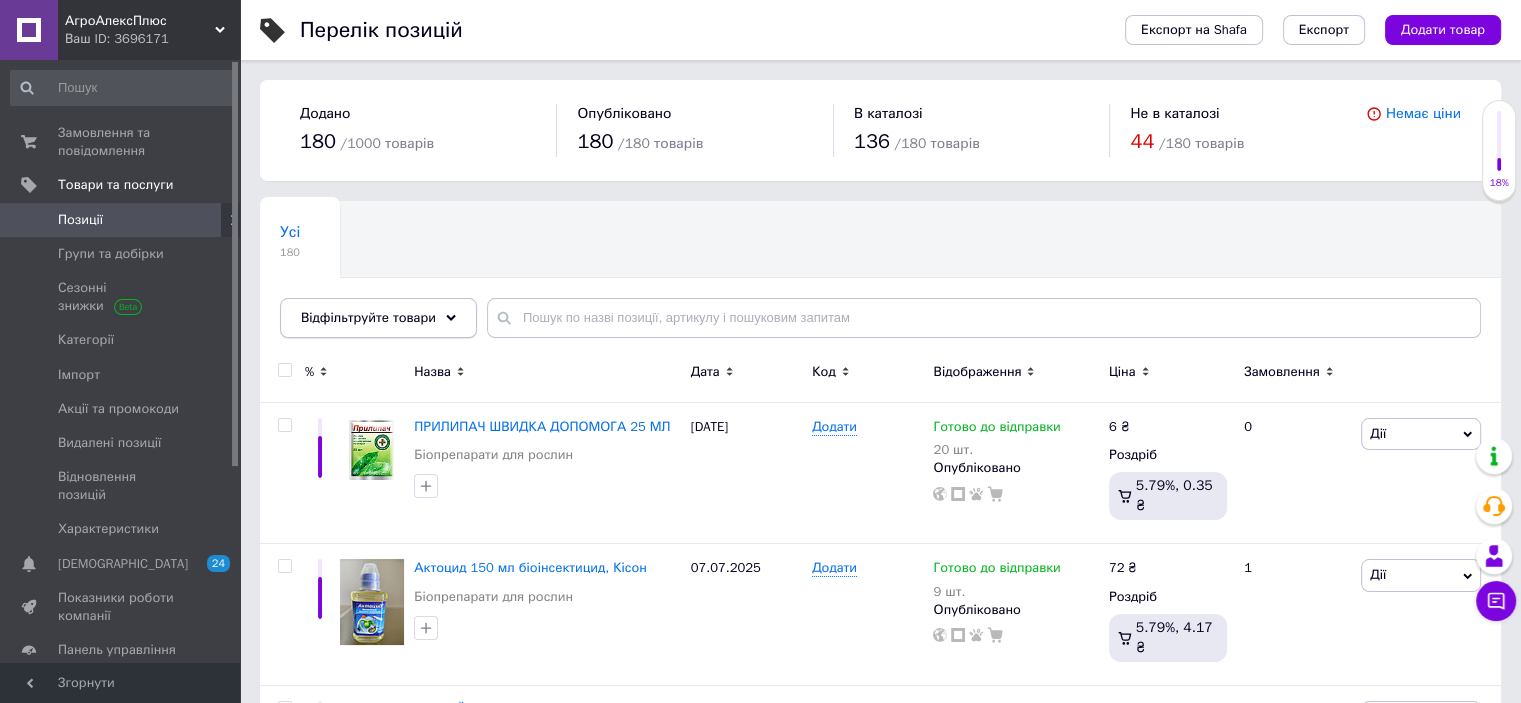 click 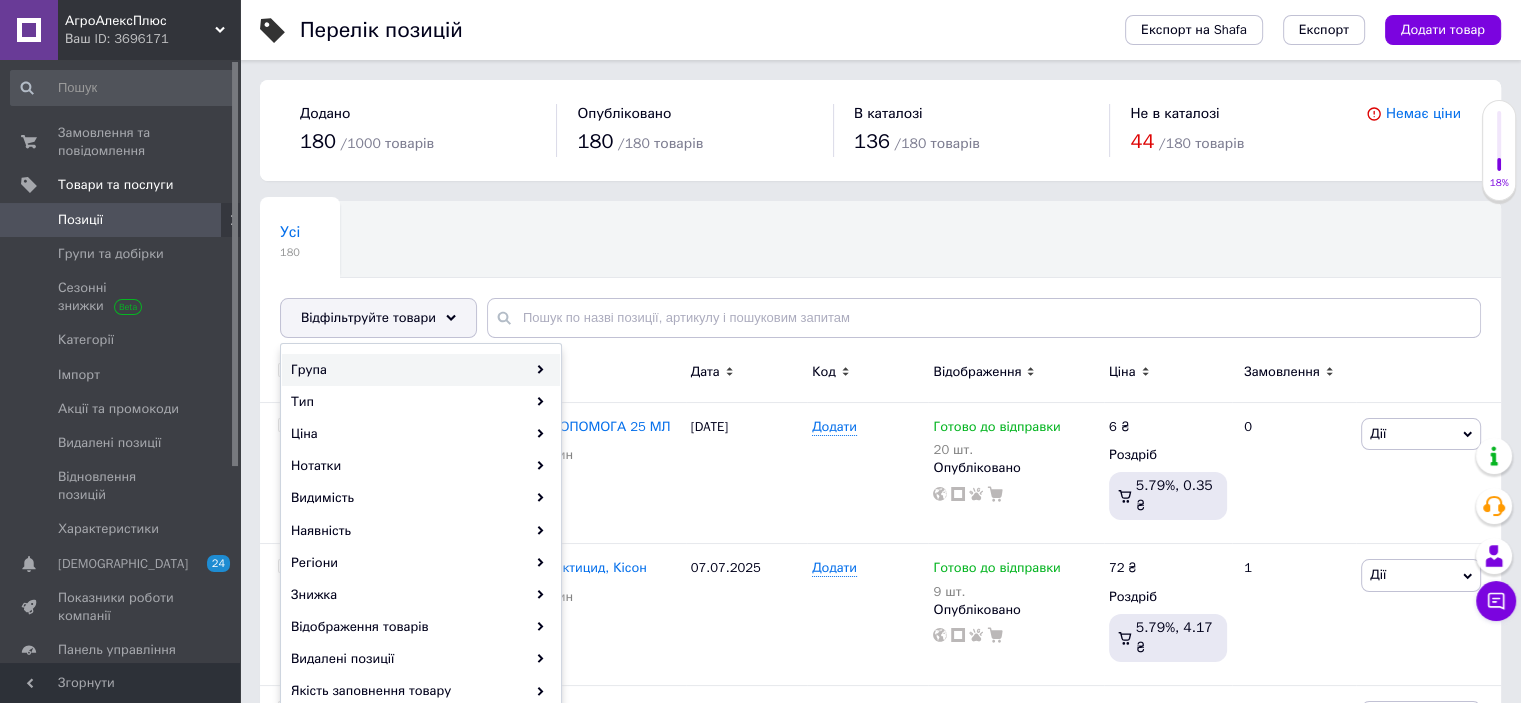 click on "Група" at bounding box center [421, 370] 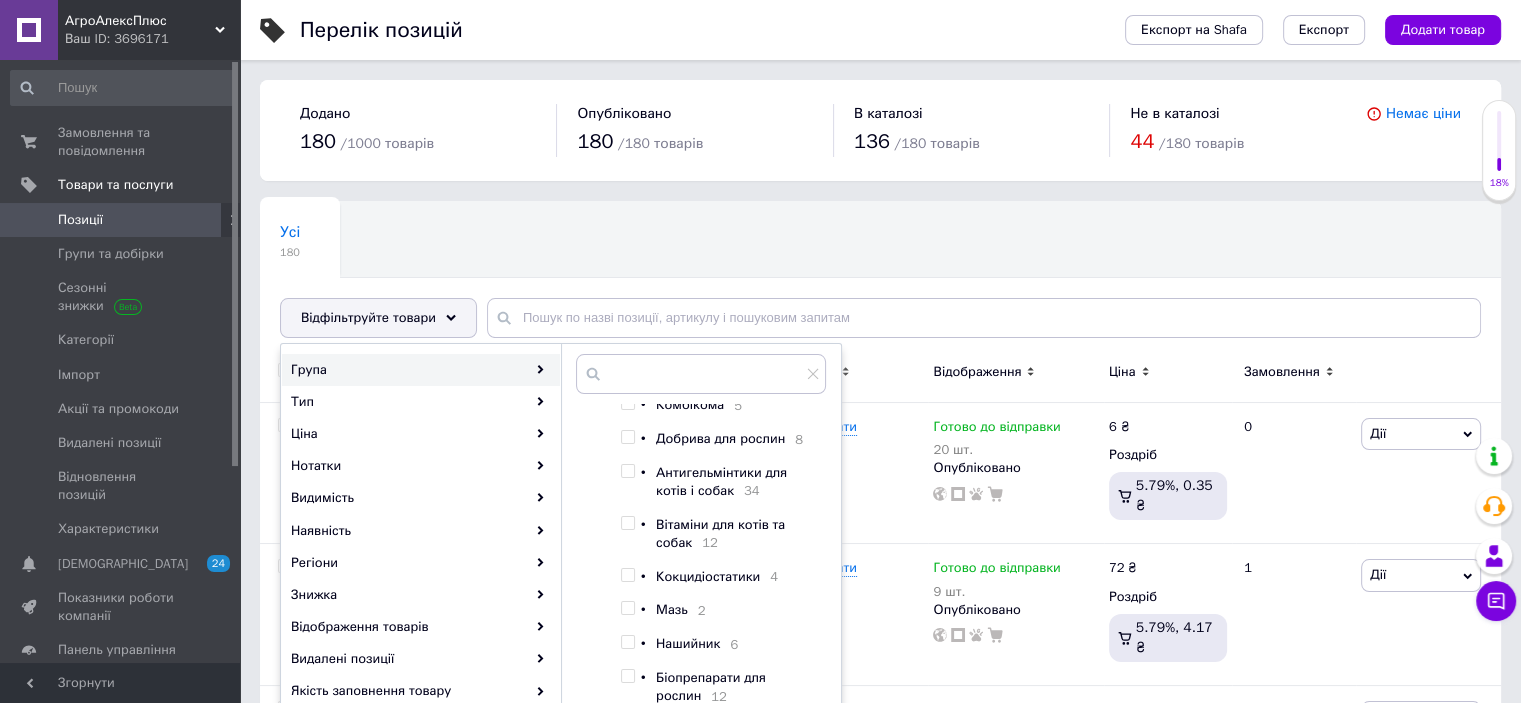 scroll, scrollTop: 492, scrollLeft: 0, axis: vertical 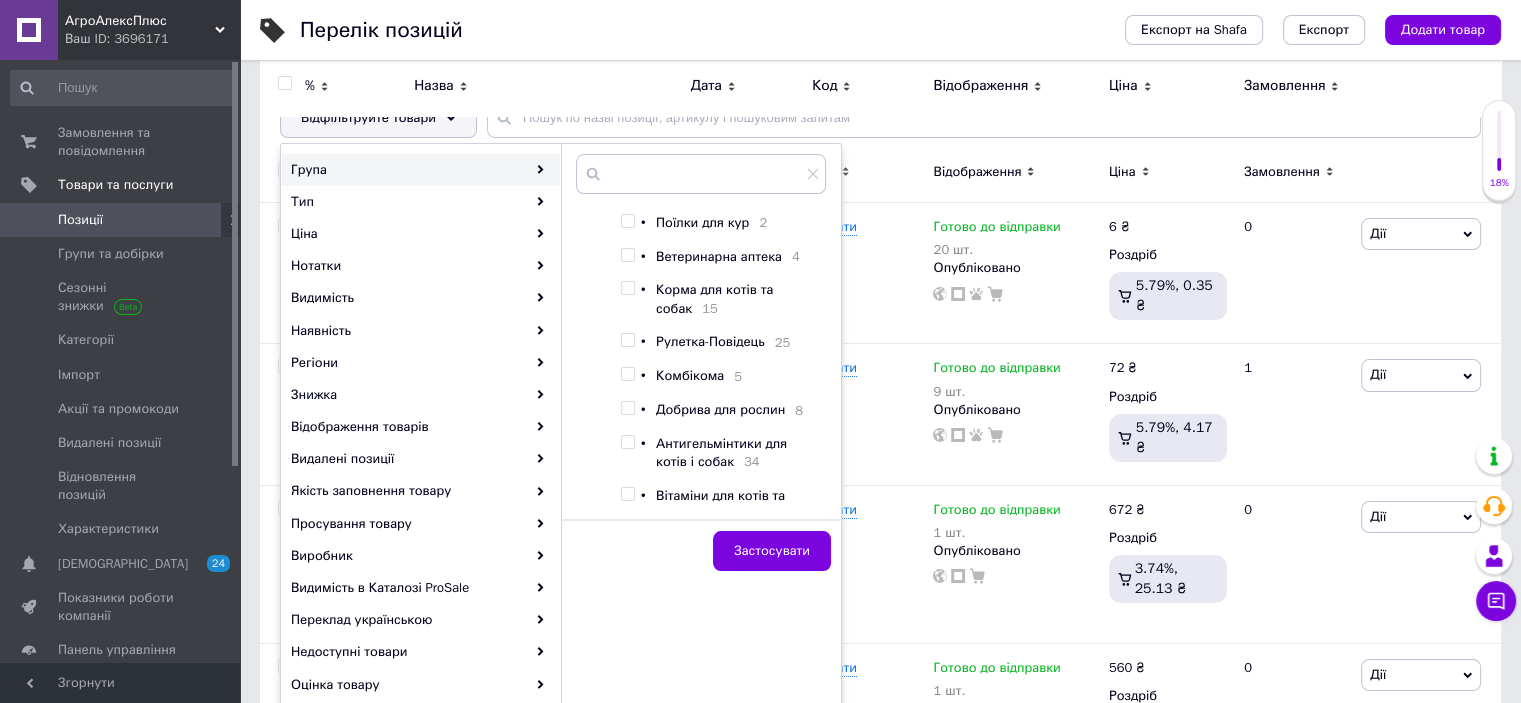 click at bounding box center [627, 288] 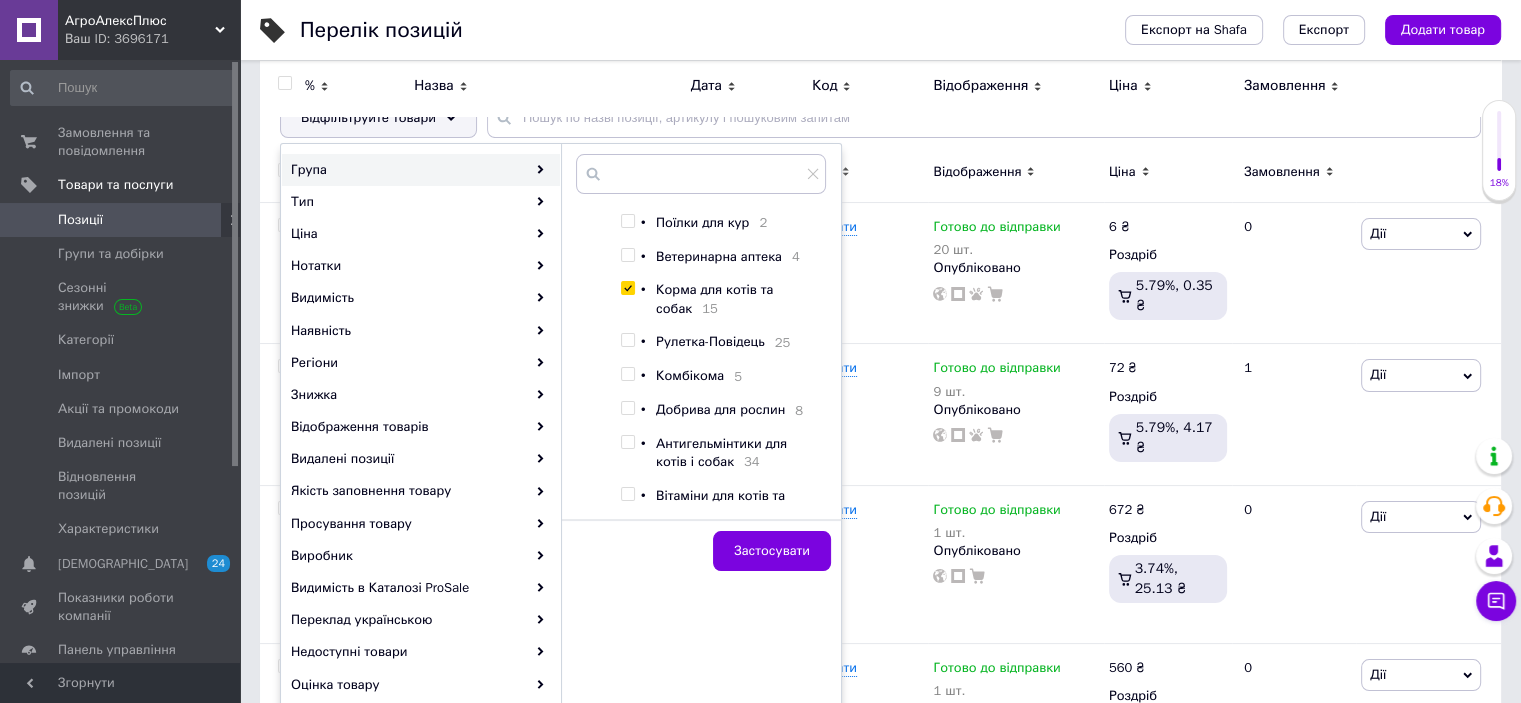 checkbox on "true" 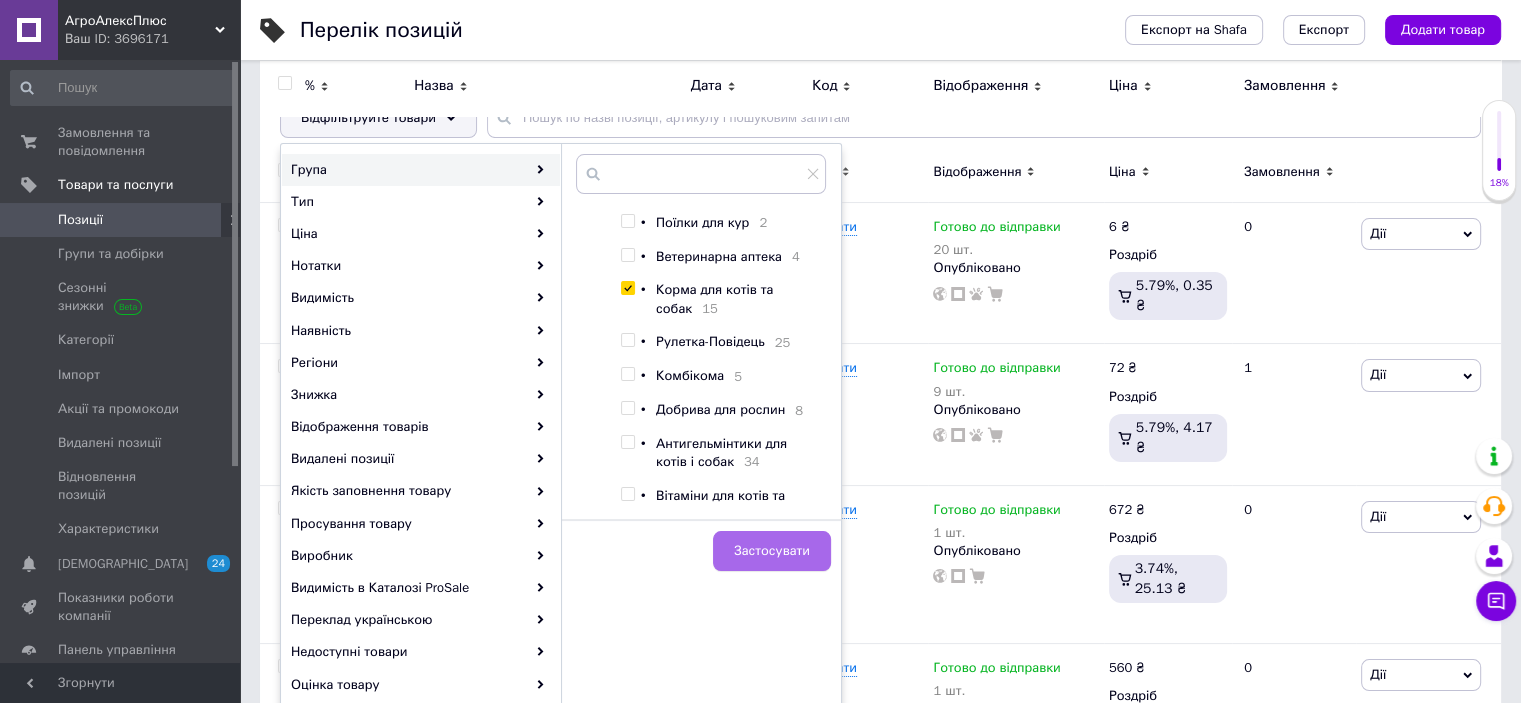 click on "Застосувати" at bounding box center [772, 551] 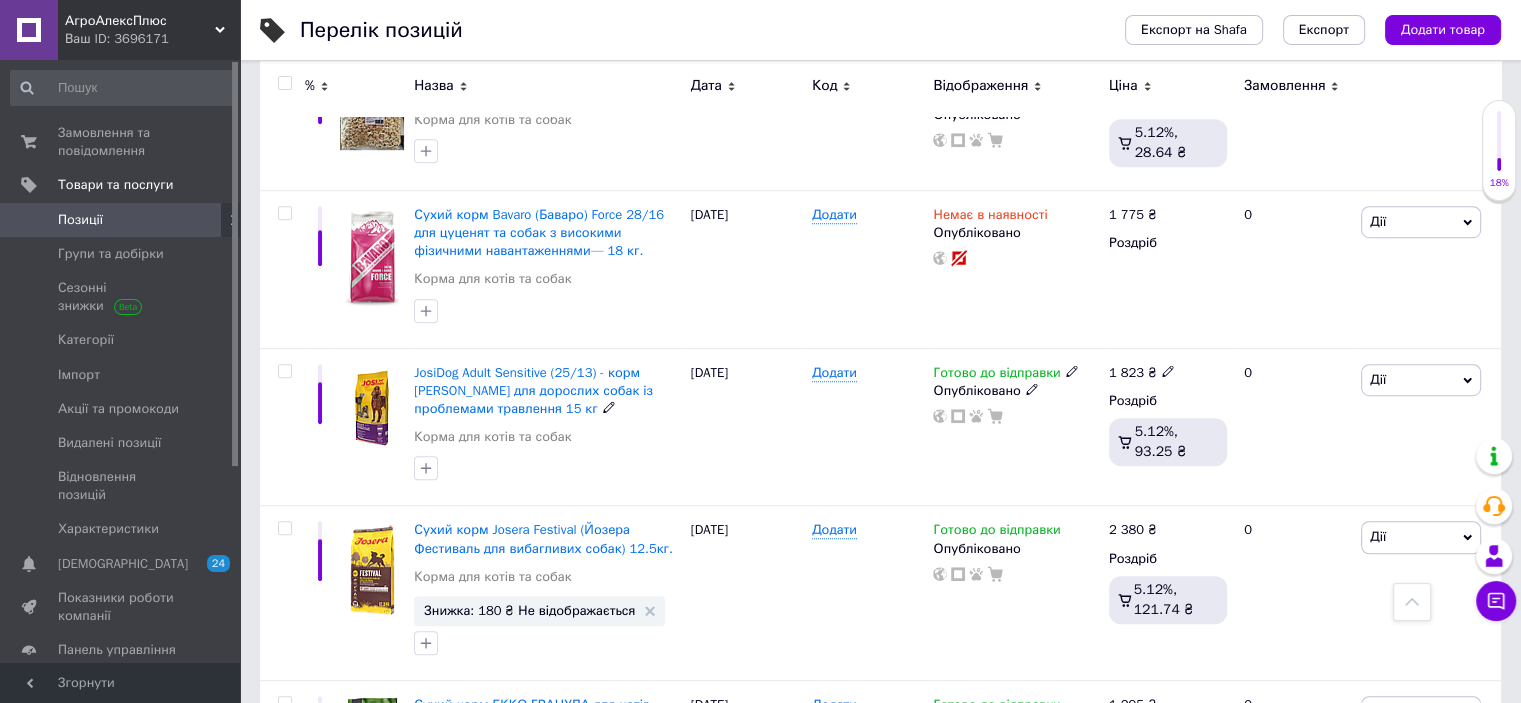 scroll, scrollTop: 1300, scrollLeft: 0, axis: vertical 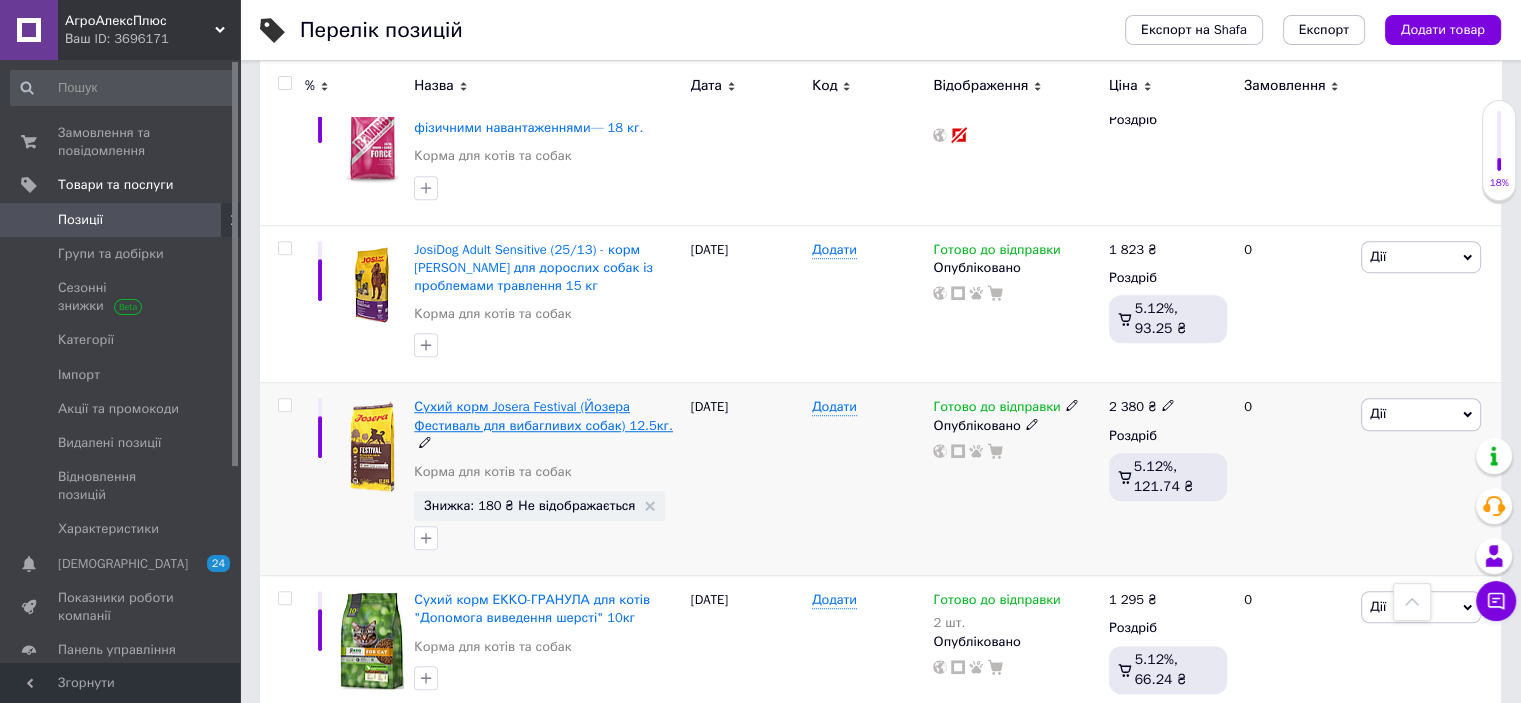 click on "Сухий корм Josera Festival (Йозера Фестиваль для вибагливих собак) 12.5кг." at bounding box center [543, 415] 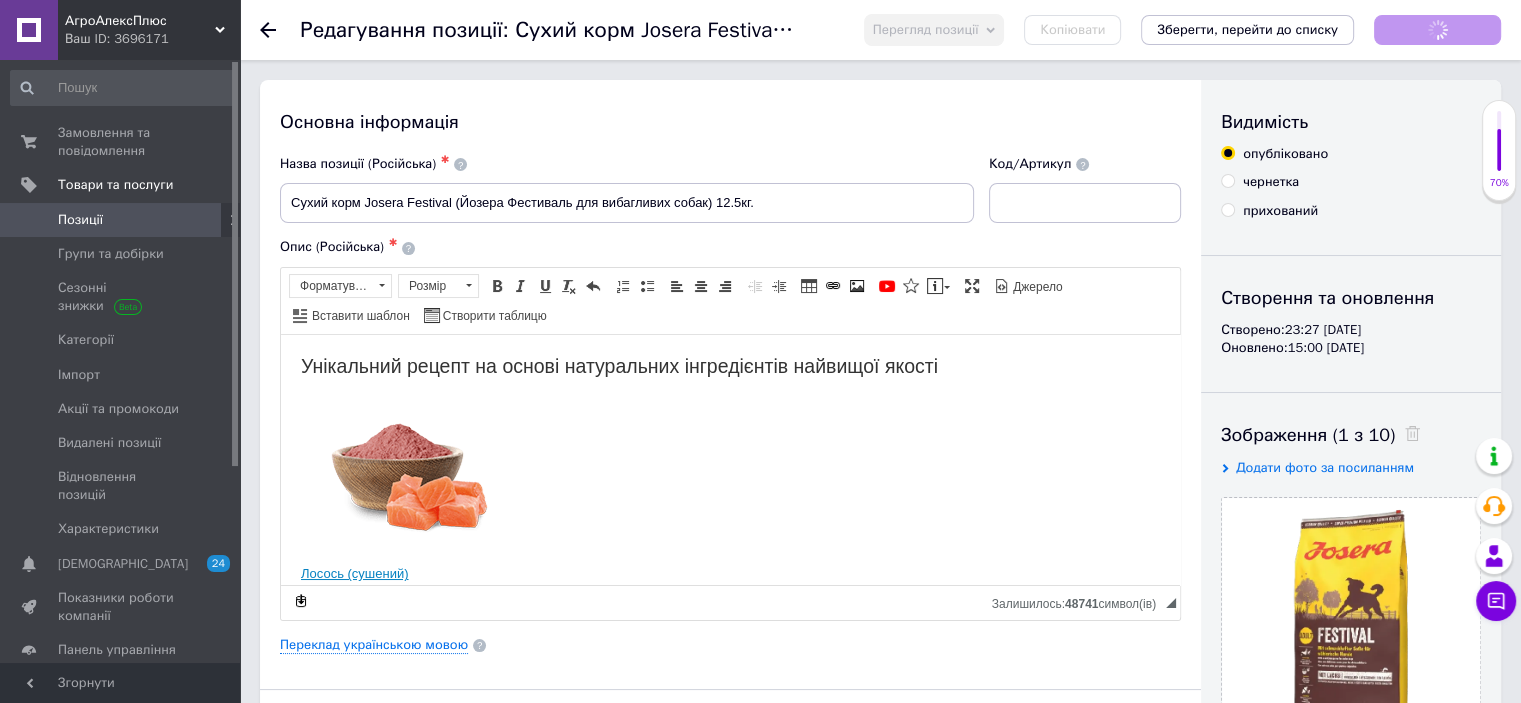 scroll, scrollTop: 0, scrollLeft: 0, axis: both 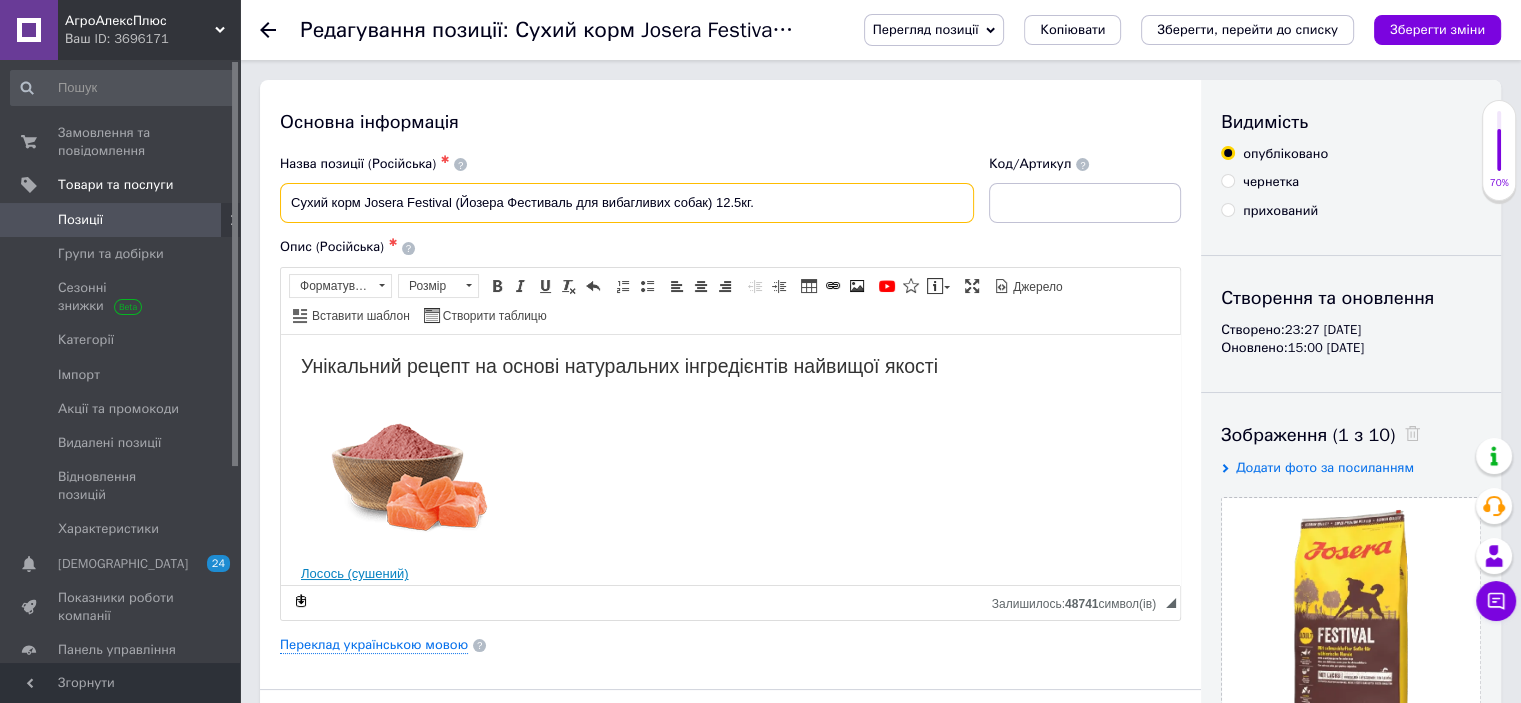drag, startPoint x: 287, startPoint y: 201, endPoint x: 772, endPoint y: 196, distance: 485.0258 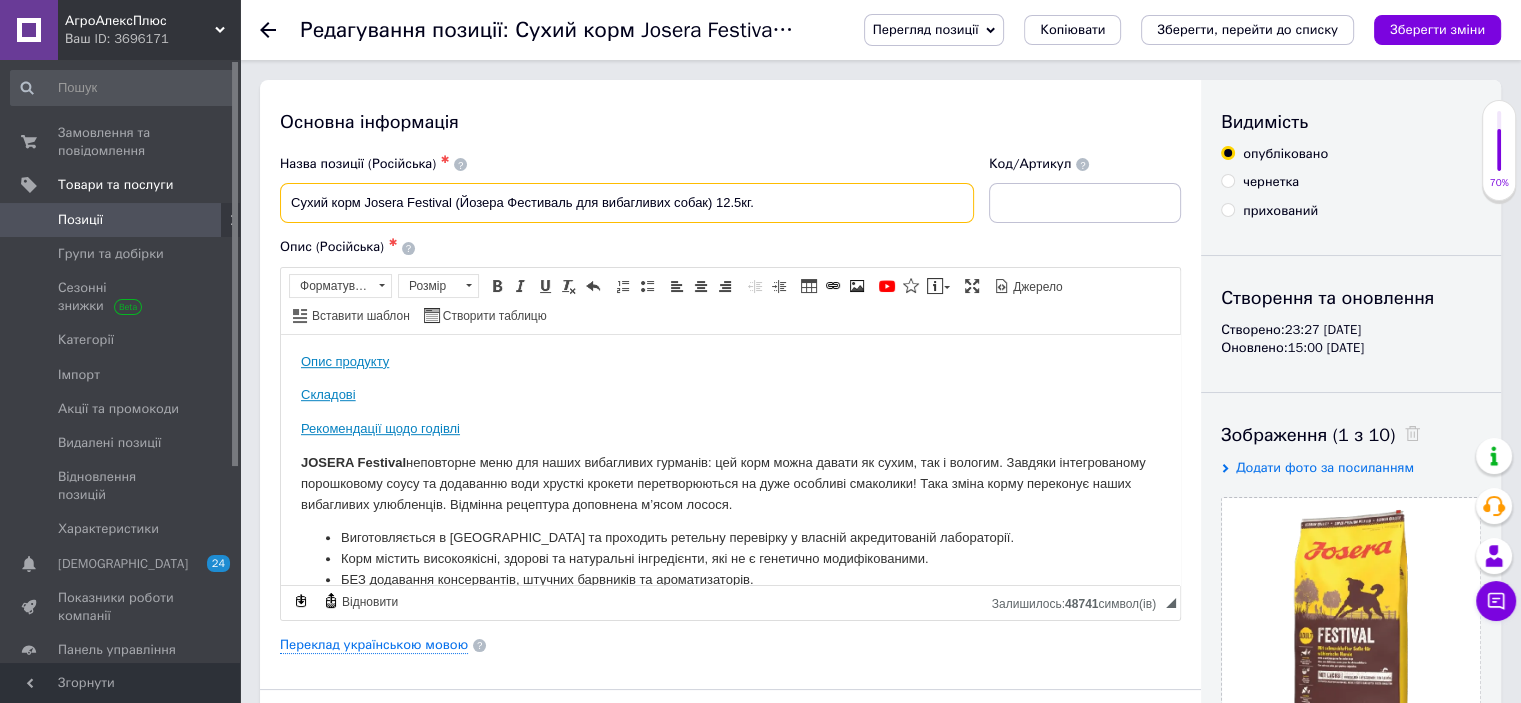 scroll, scrollTop: 1393, scrollLeft: 0, axis: vertical 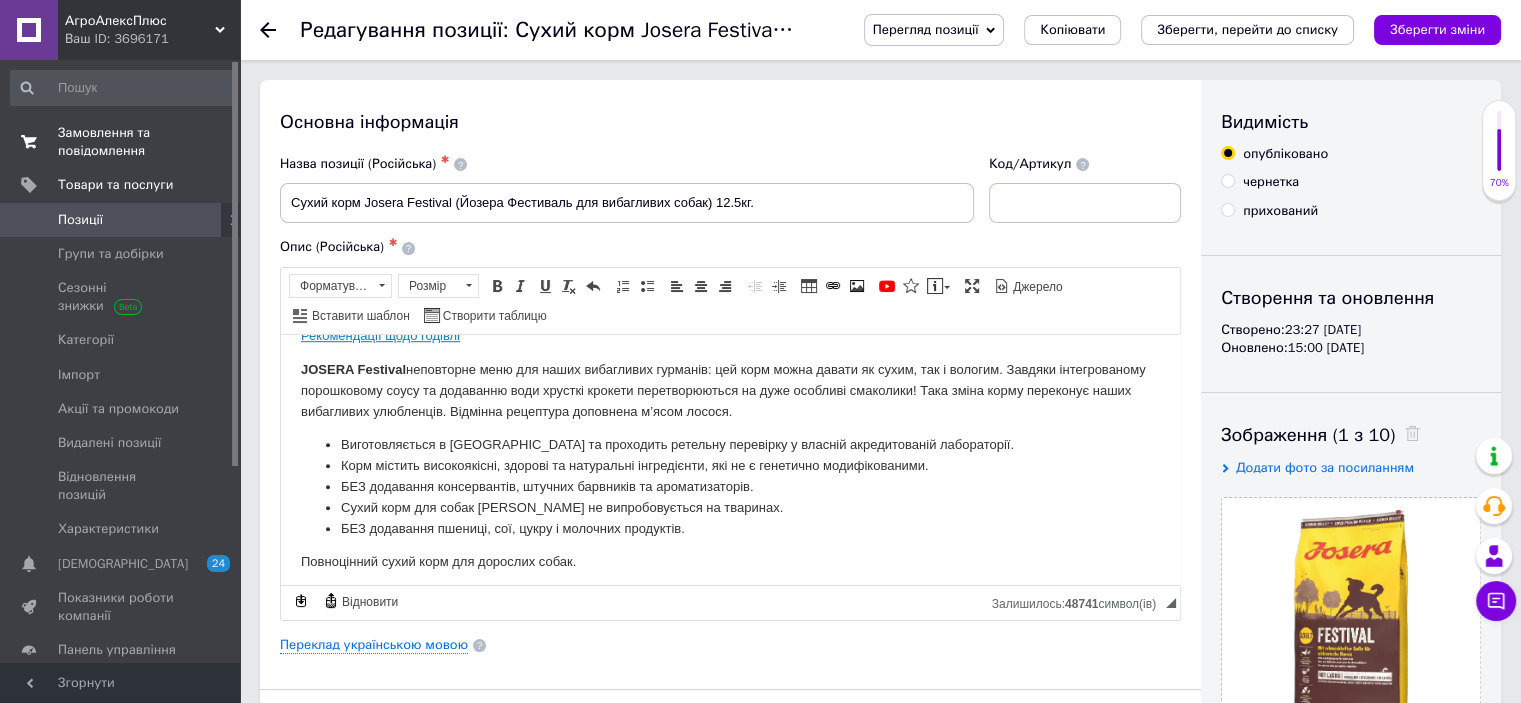 click on "Замовлення та повідомлення" at bounding box center [121, 142] 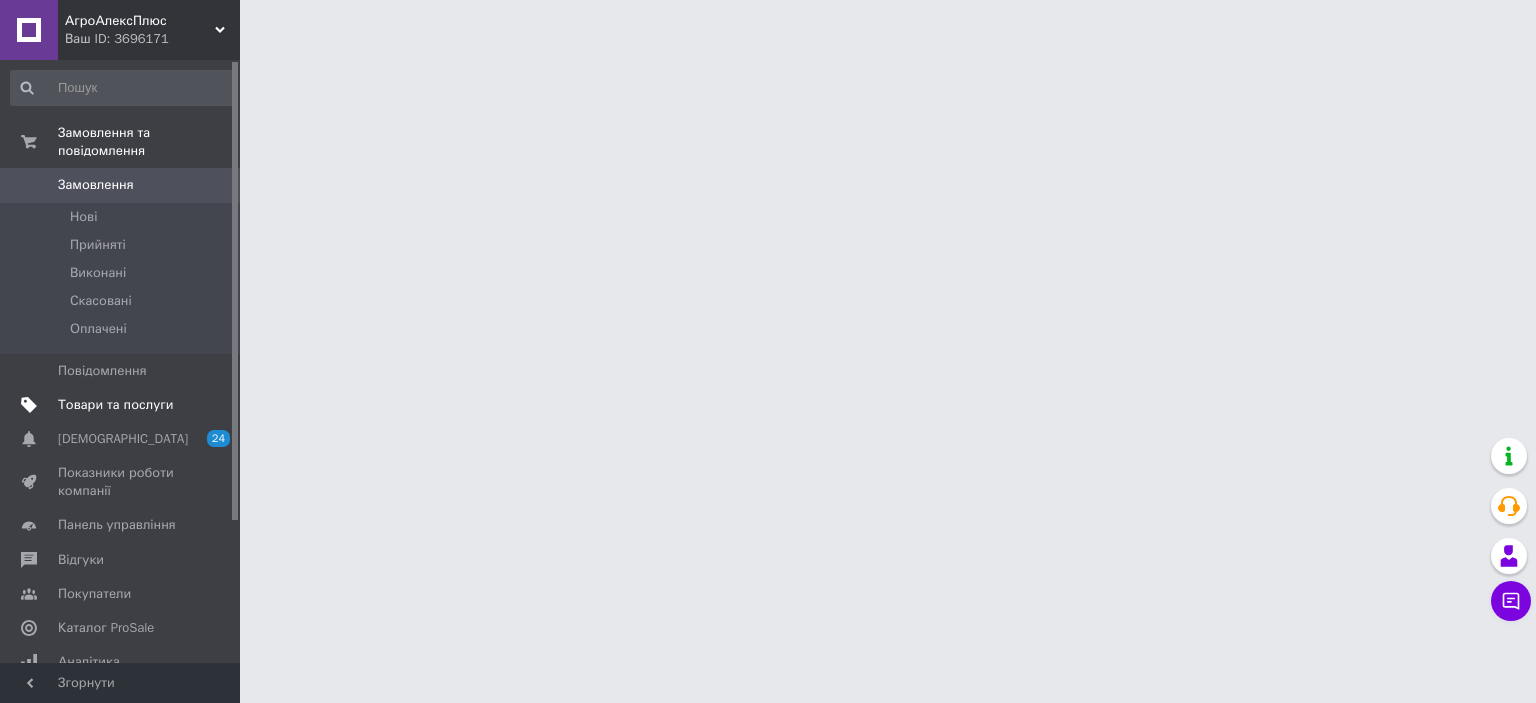 click on "Товари та послуги" at bounding box center [115, 405] 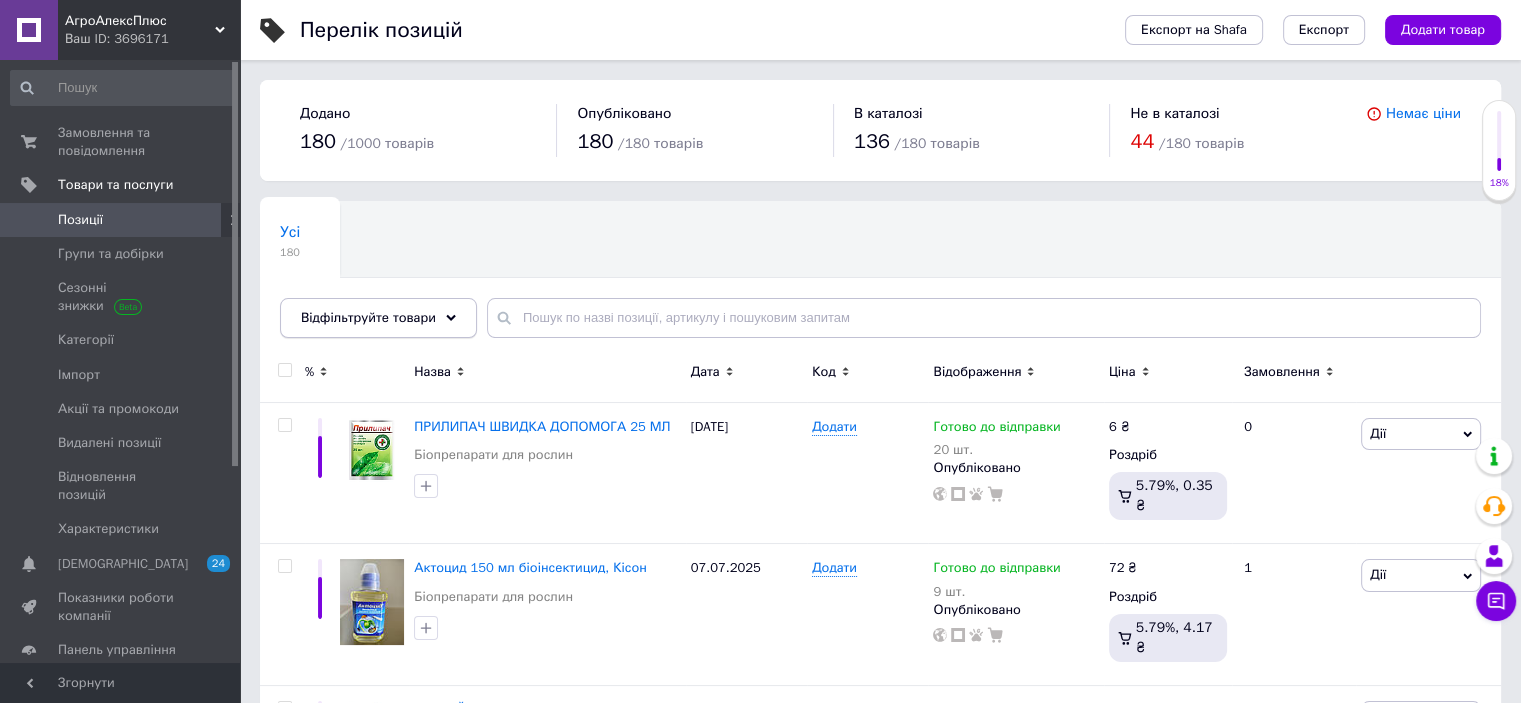 click on "Відфільтруйте товари" at bounding box center [378, 318] 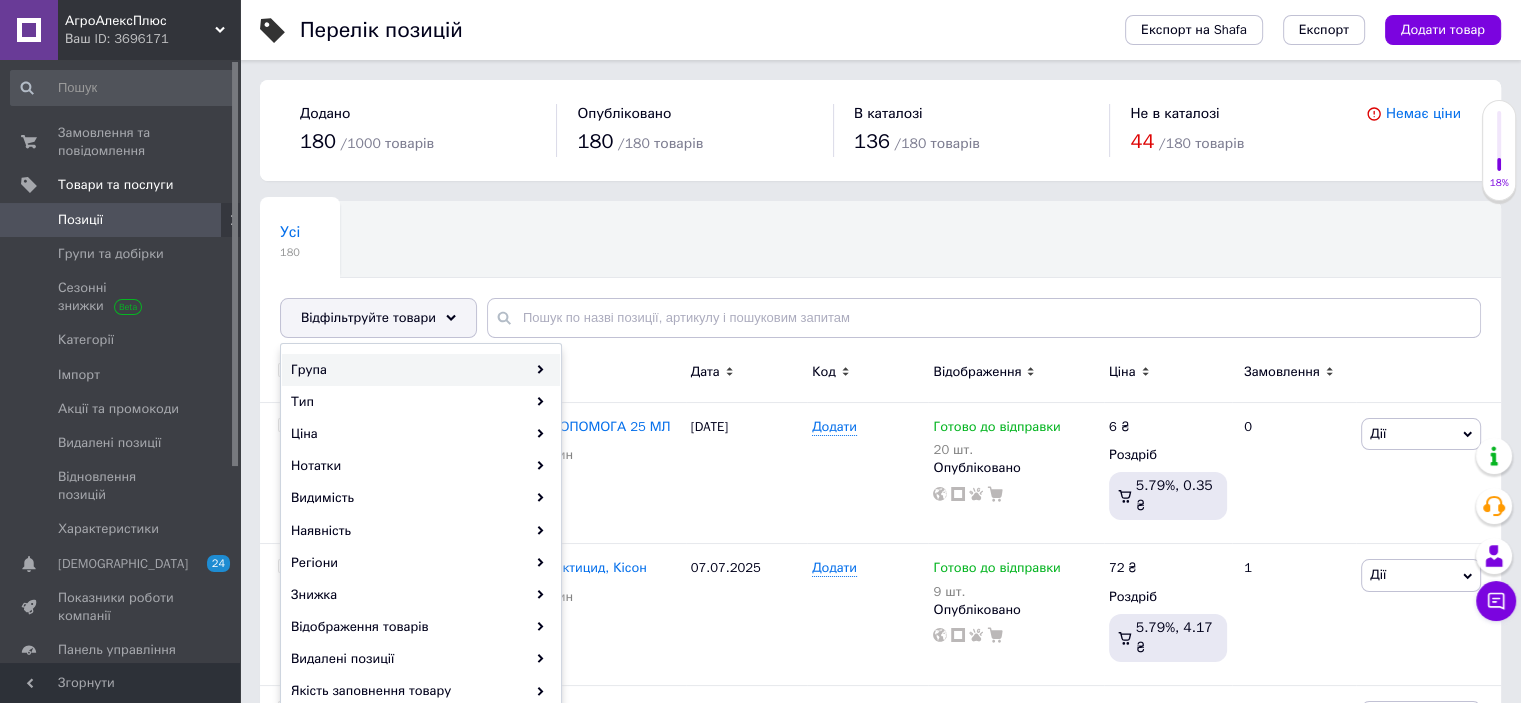 click on "Група" at bounding box center (421, 370) 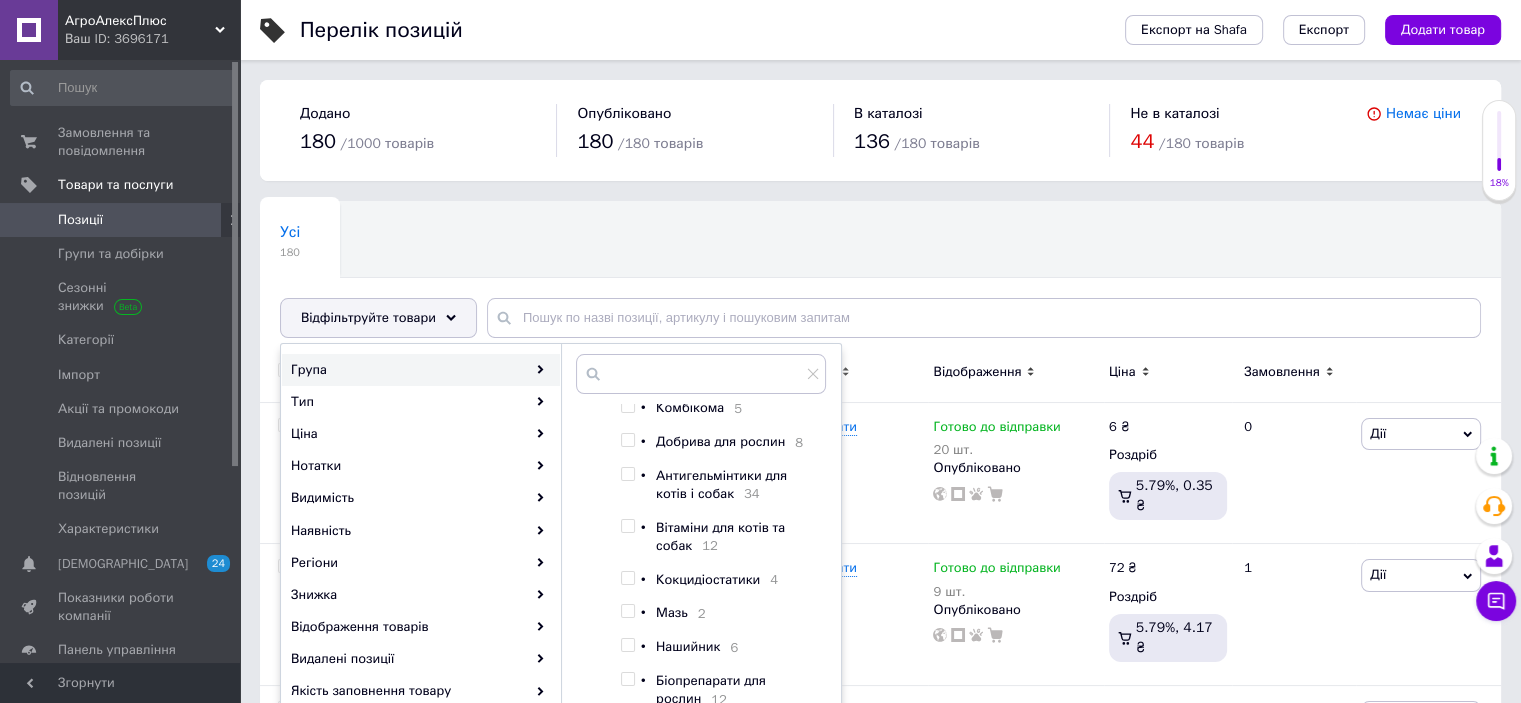 scroll, scrollTop: 492, scrollLeft: 0, axis: vertical 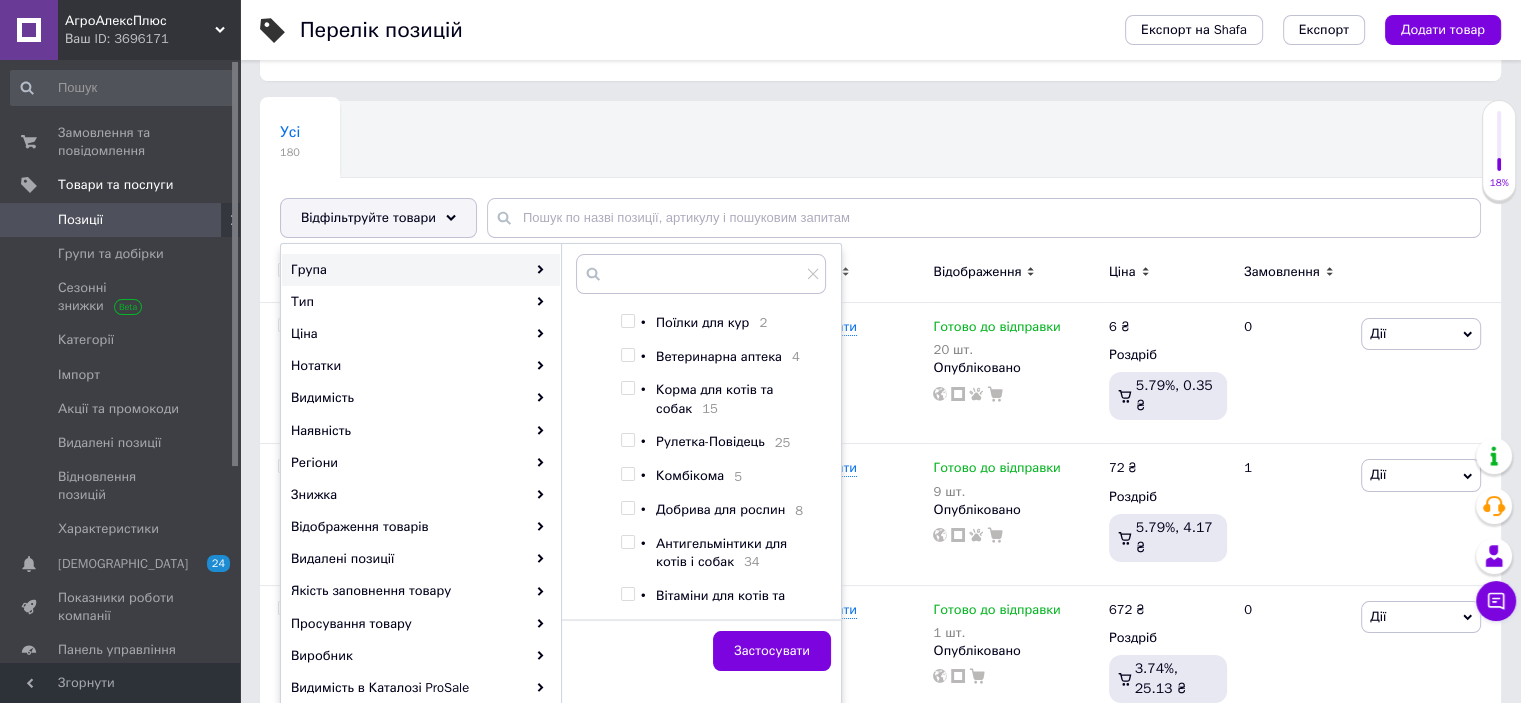 click at bounding box center (627, 388) 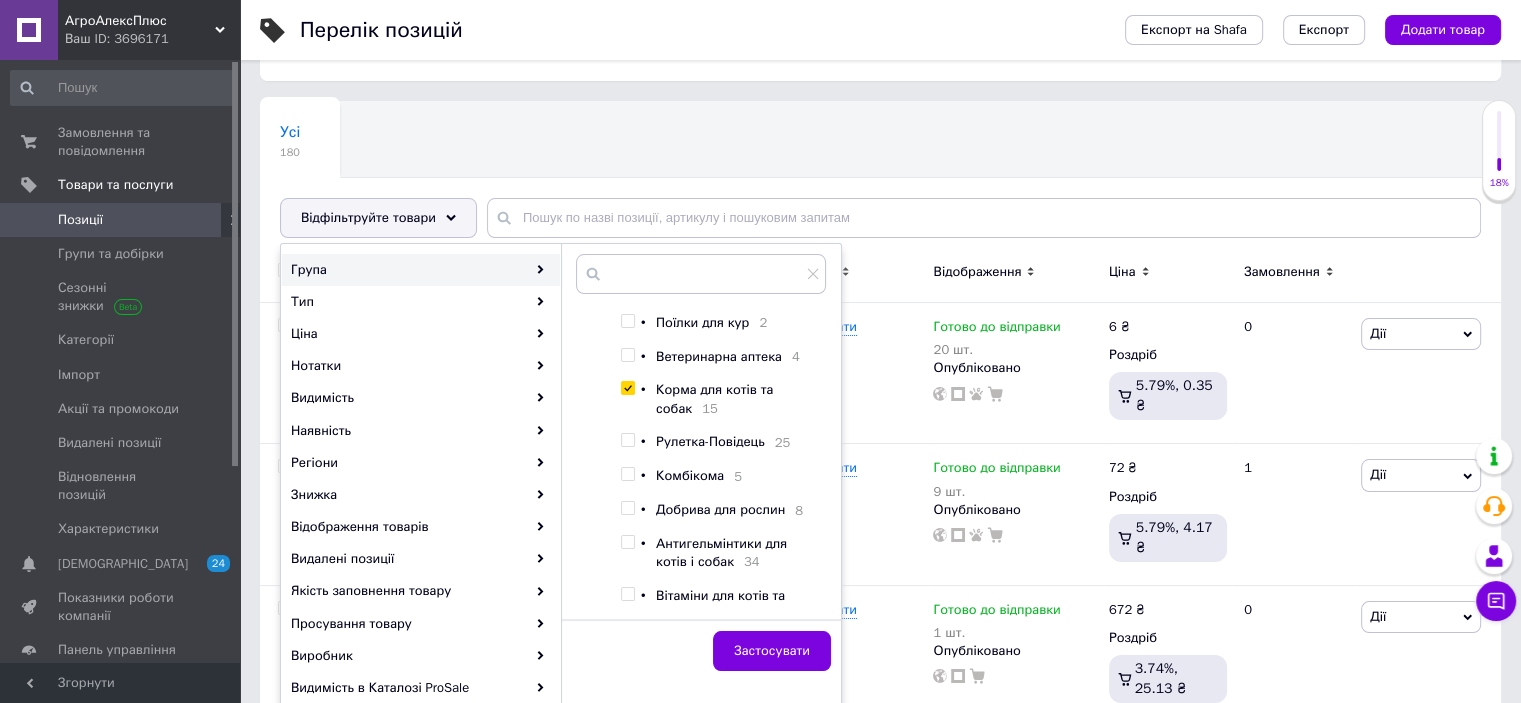 checkbox on "true" 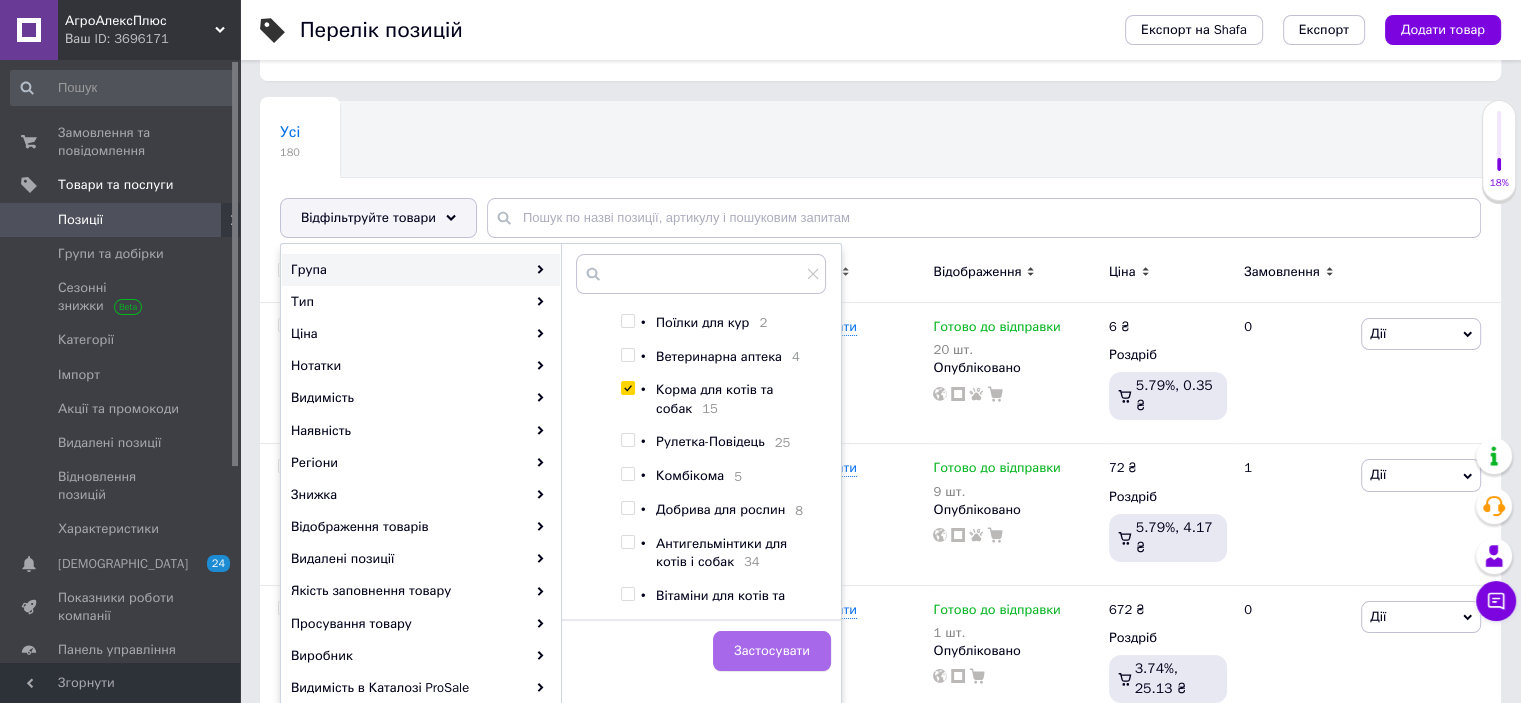 click on "Застосувати" at bounding box center (772, 651) 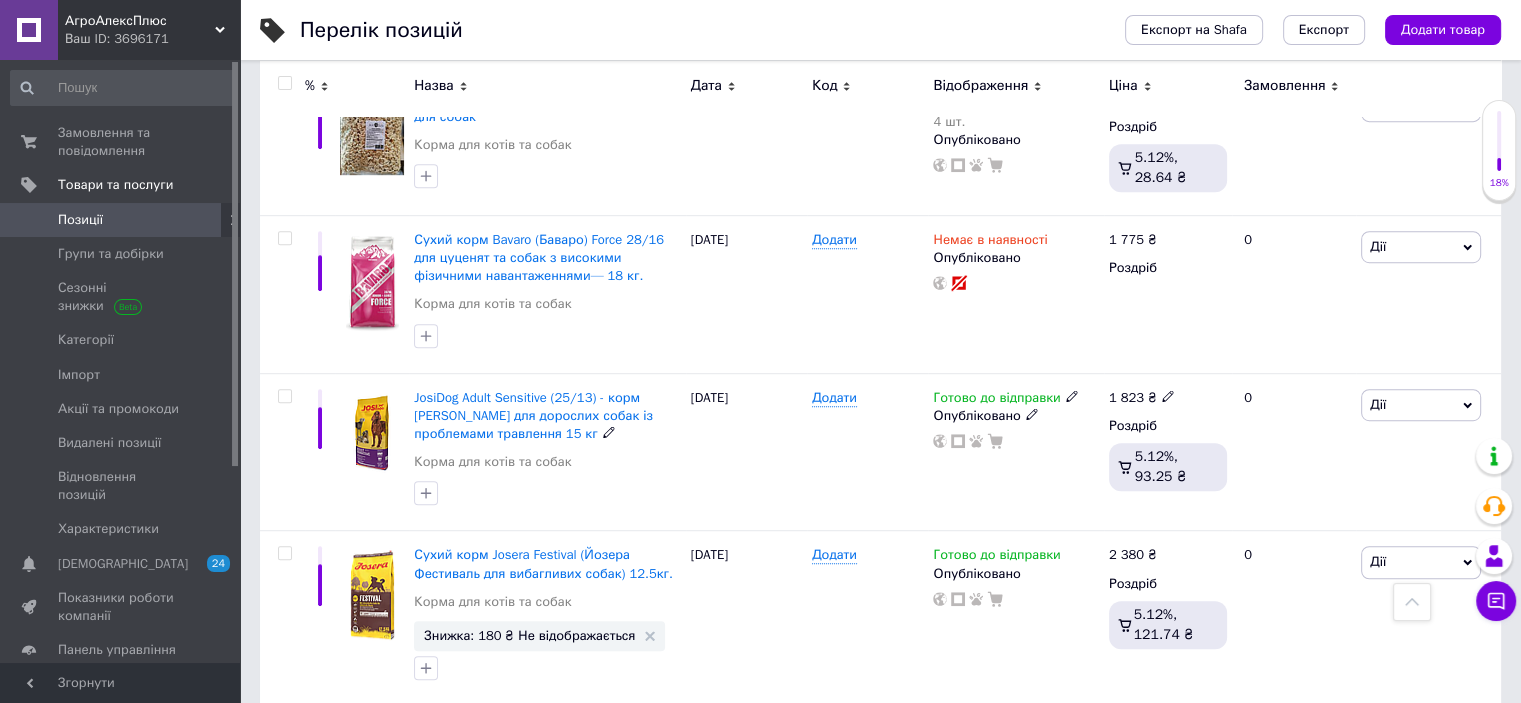scroll, scrollTop: 1200, scrollLeft: 0, axis: vertical 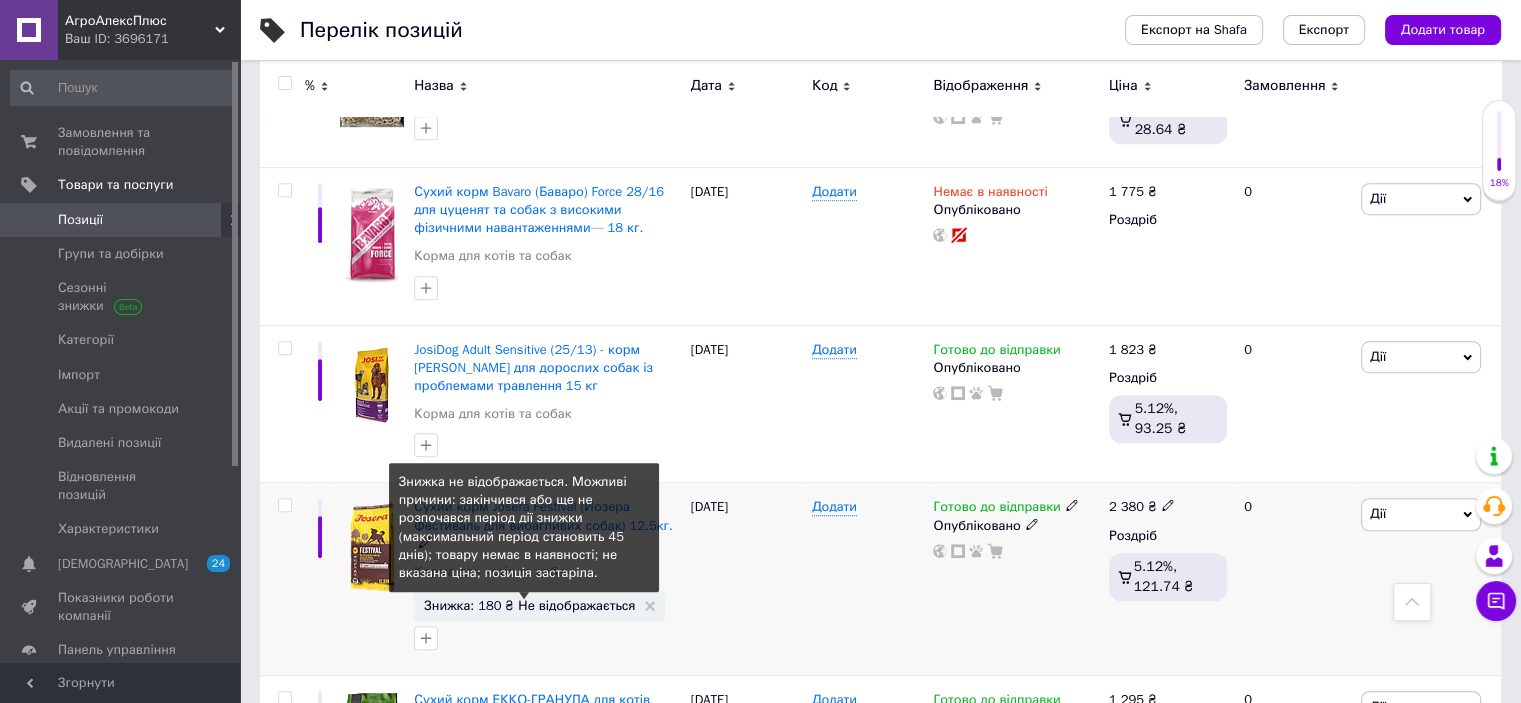 click on "Знижка: 180 ₴ Не відображається" at bounding box center (529, 605) 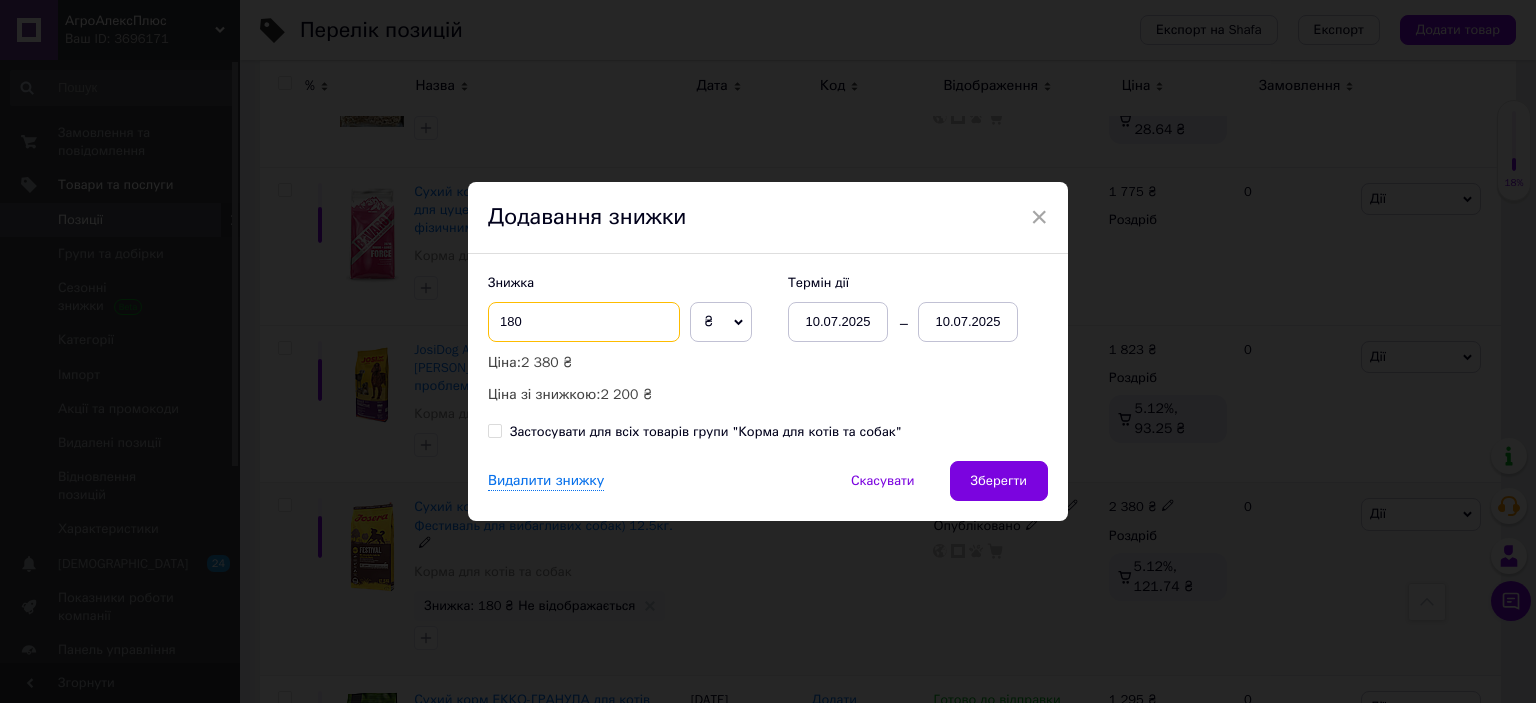 click on "180" at bounding box center [584, 322] 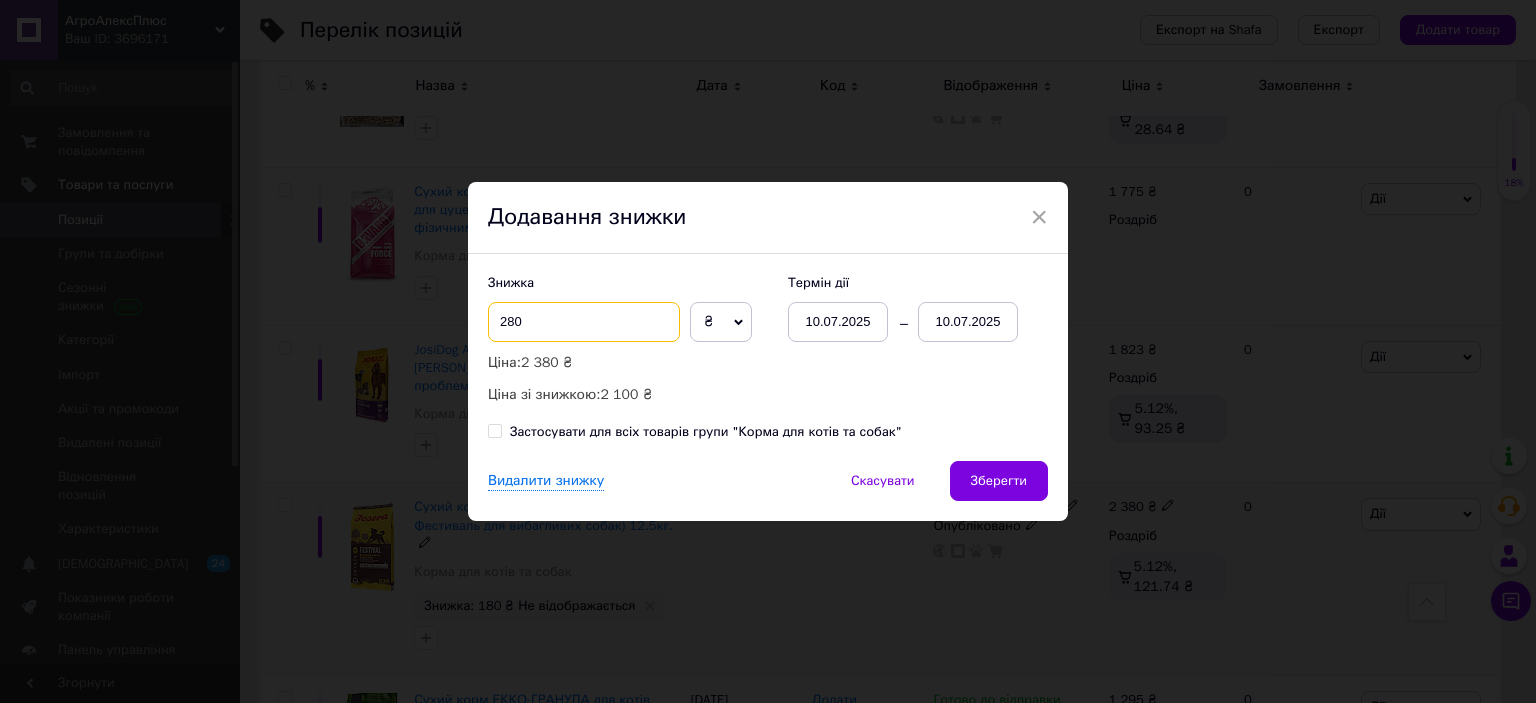type on "280" 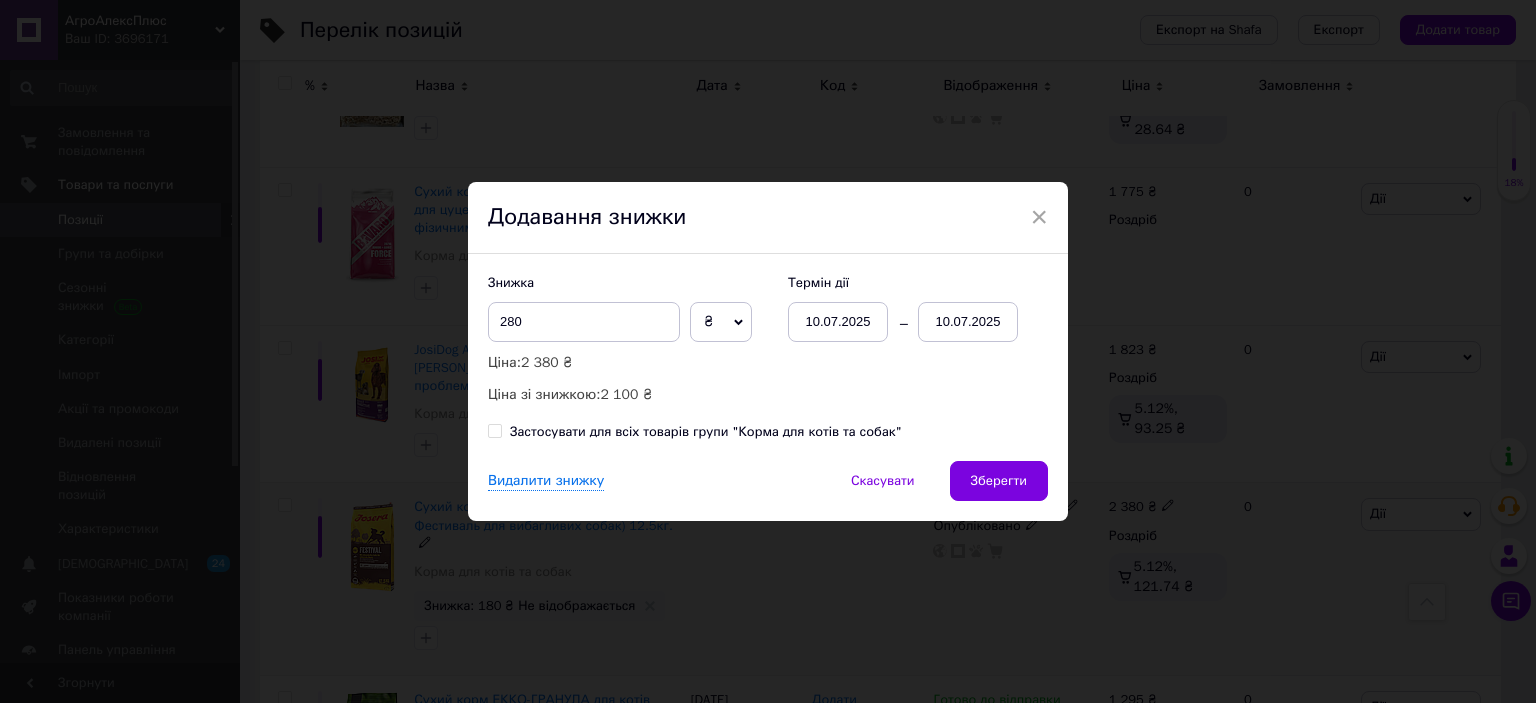 click on "10.07.2025" at bounding box center [968, 322] 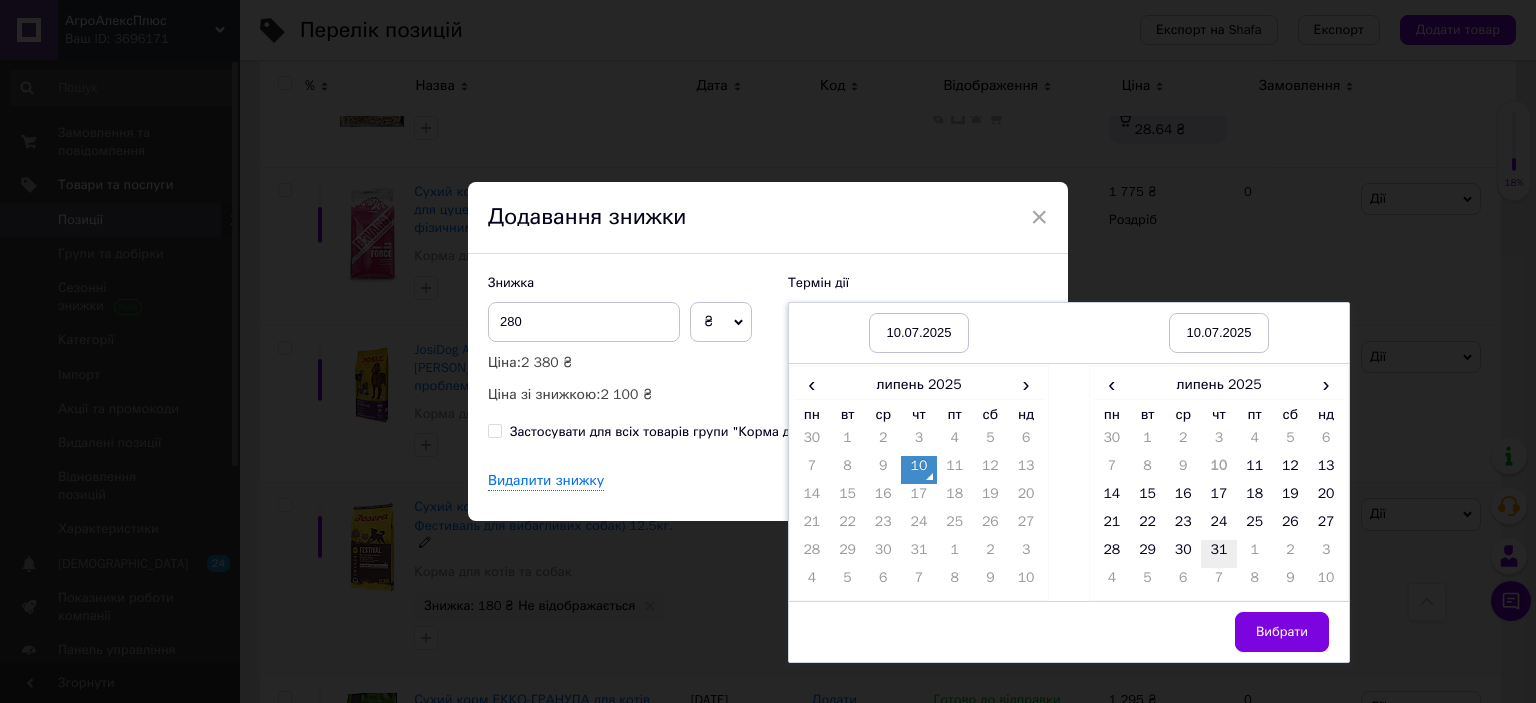 click on "31" at bounding box center [1219, 554] 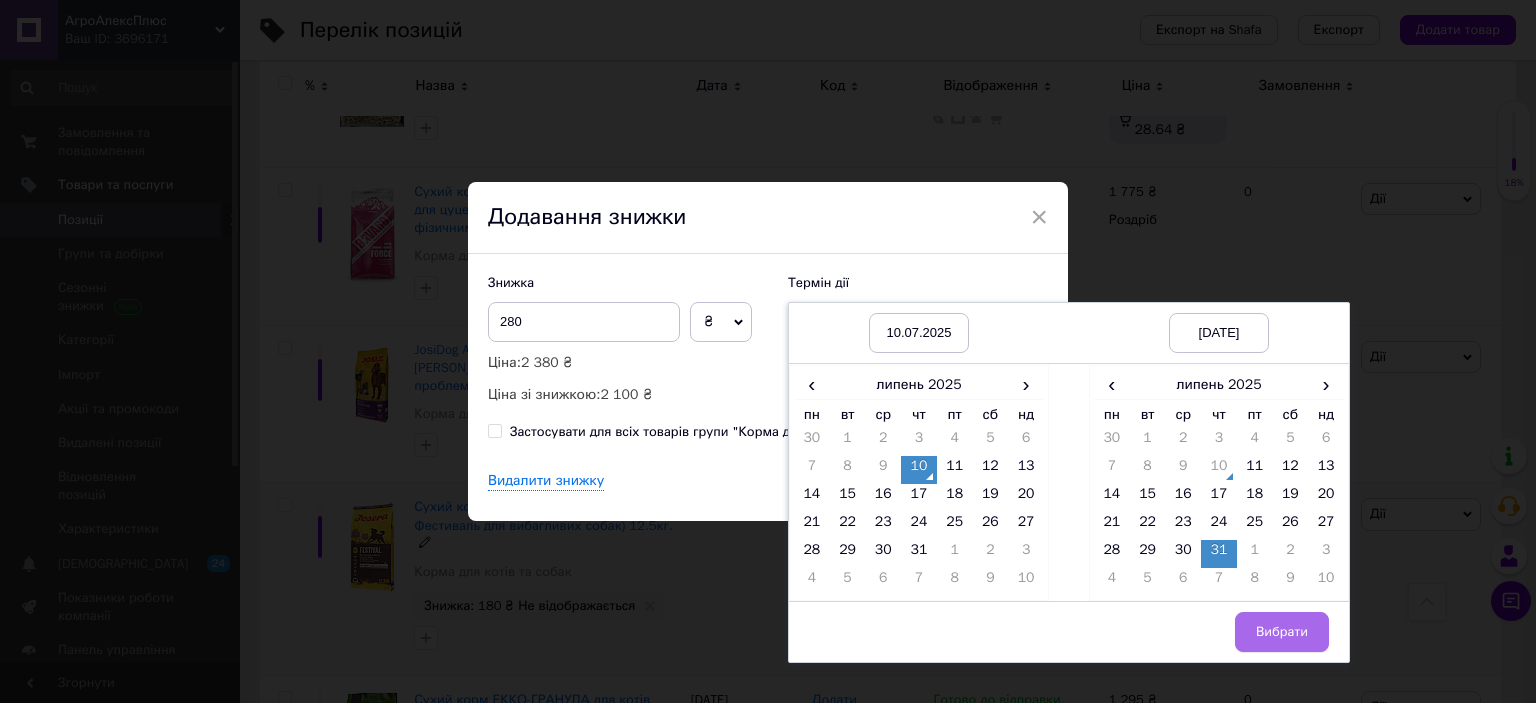 click on "Вибрати" at bounding box center [1282, 632] 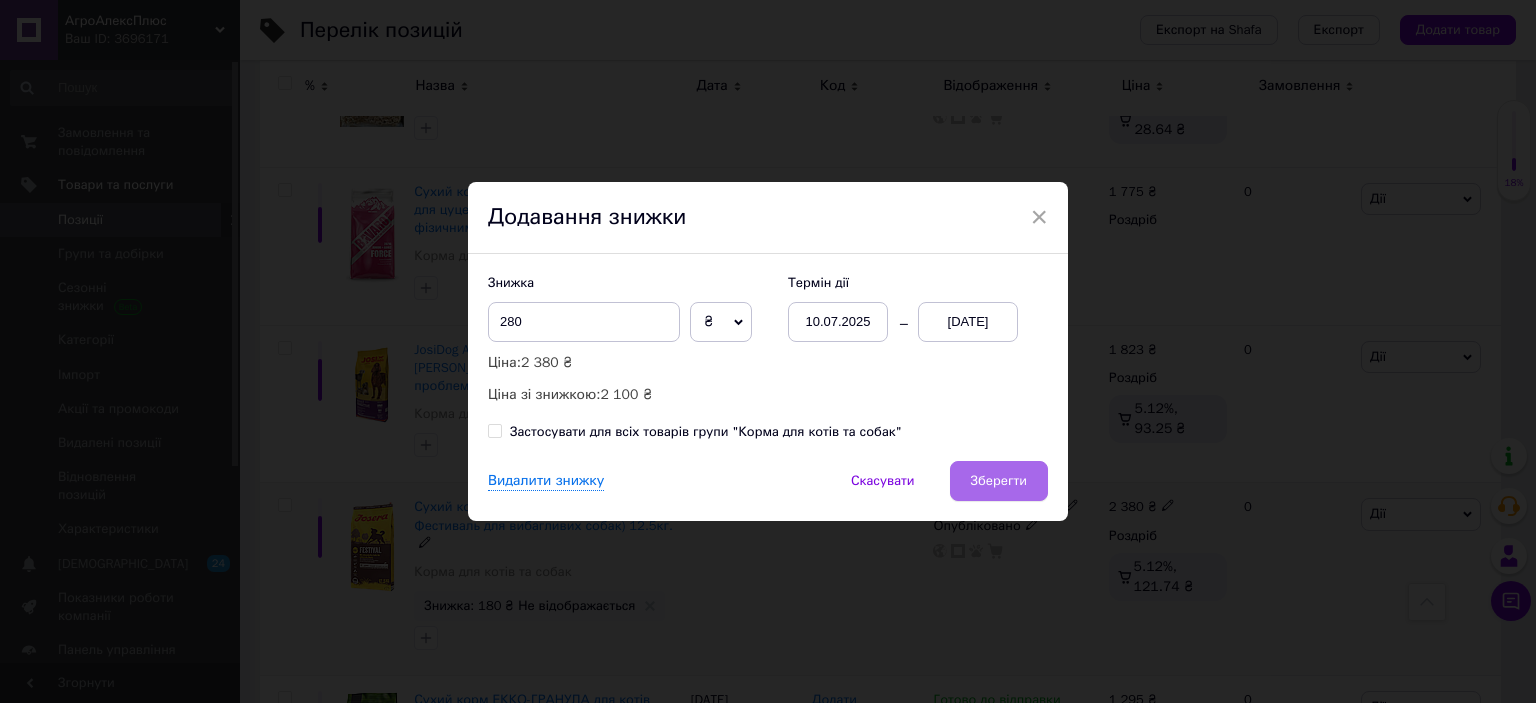click on "Зберегти" at bounding box center (999, 481) 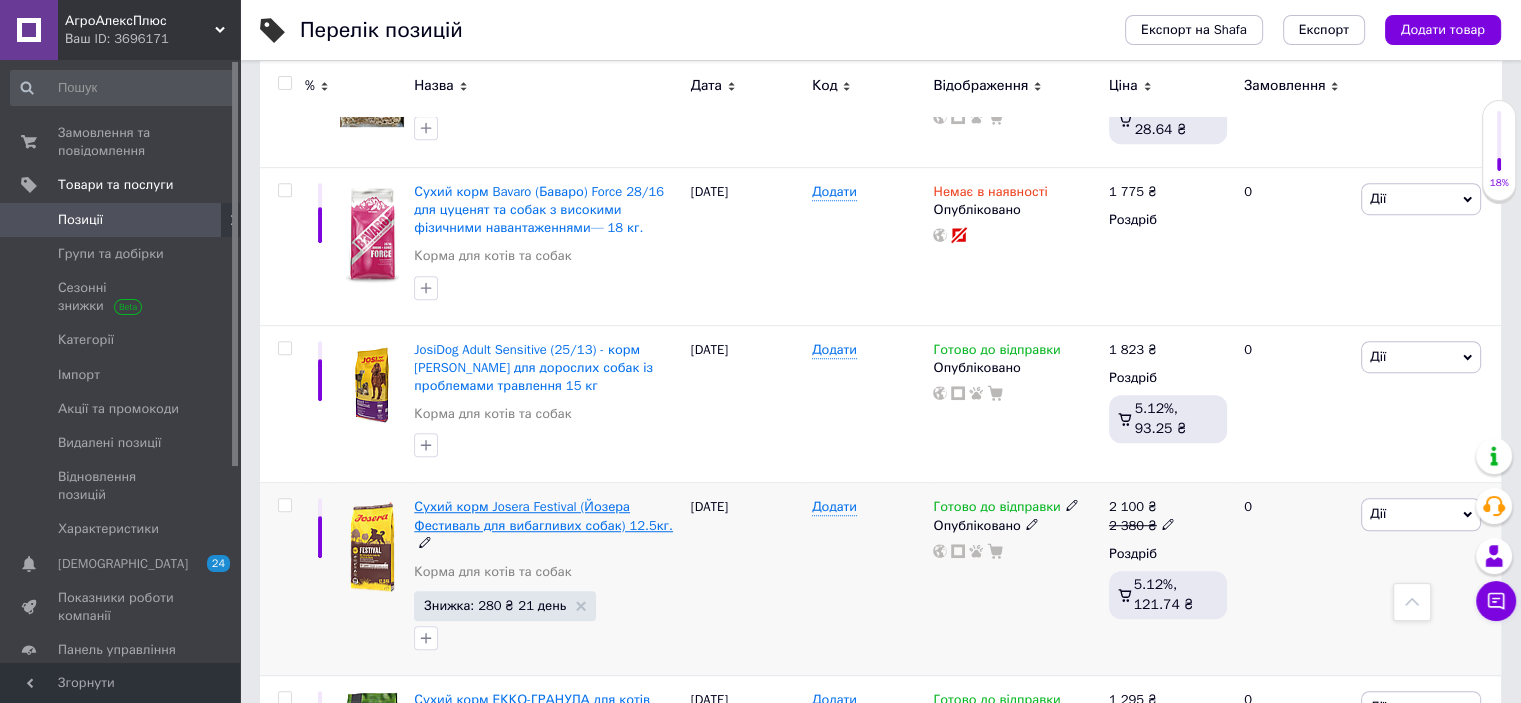 click on "Сухий корм Josera Festival (Йозера Фестиваль для вибагливих собак) 12.5кг." at bounding box center (543, 515) 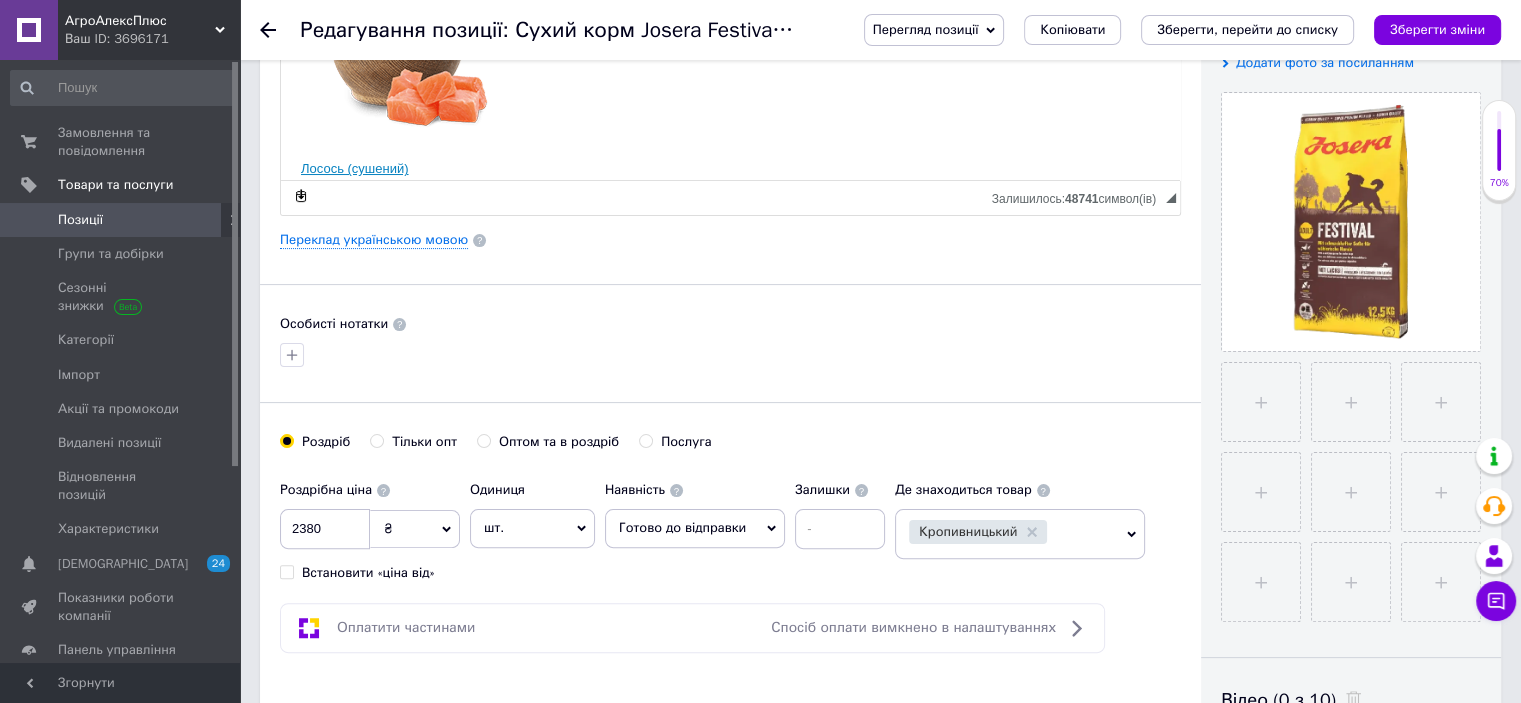 scroll, scrollTop: 400, scrollLeft: 0, axis: vertical 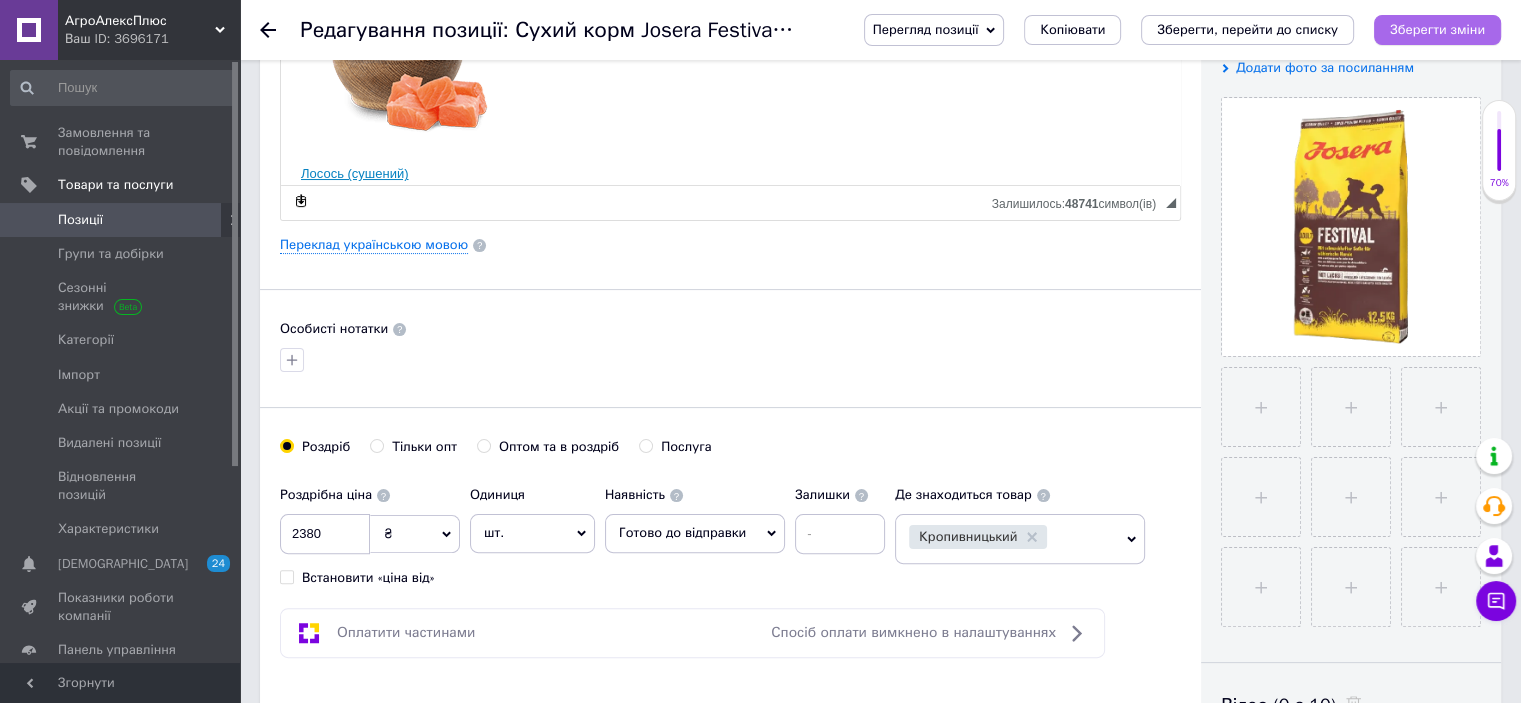 click on "Зберегти зміни" at bounding box center (1437, 29) 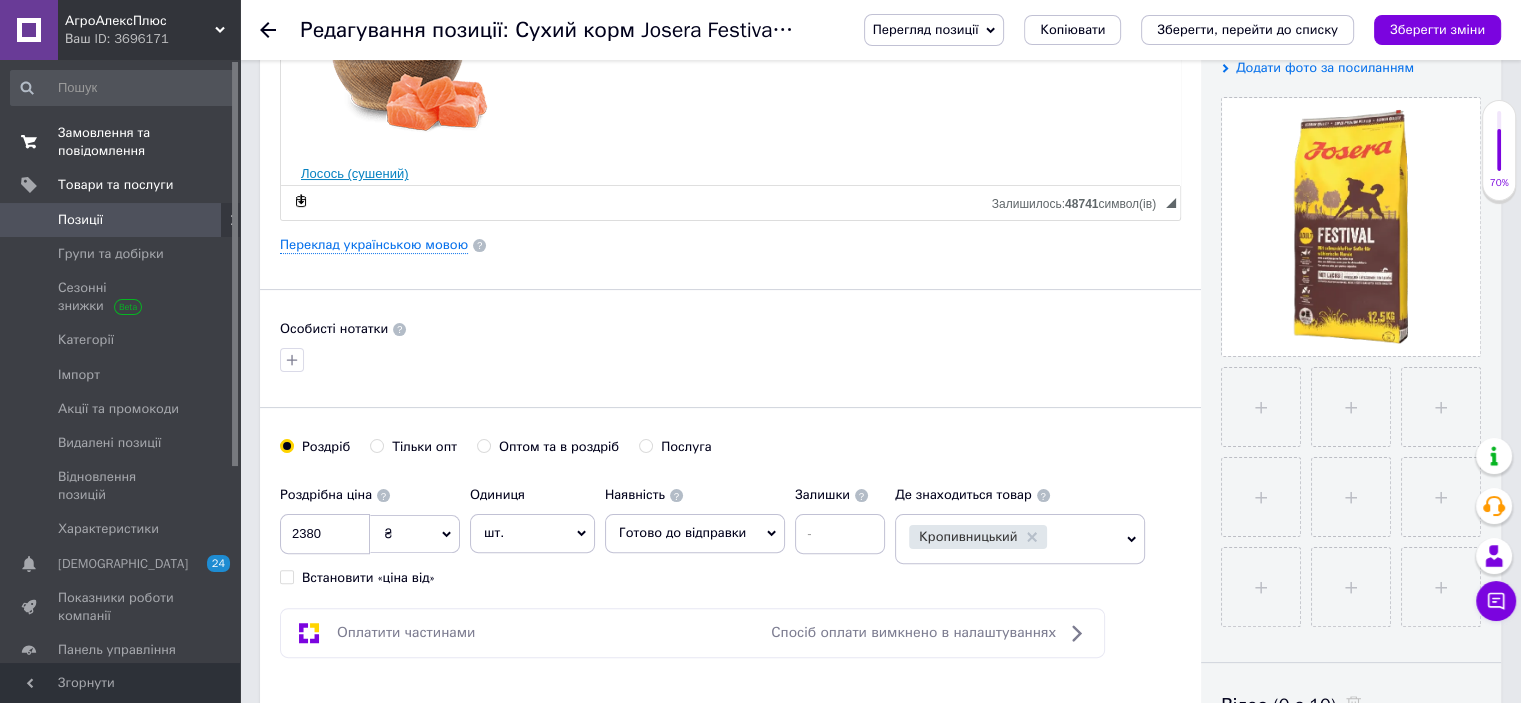 click on "Замовлення та повідомлення" at bounding box center (121, 142) 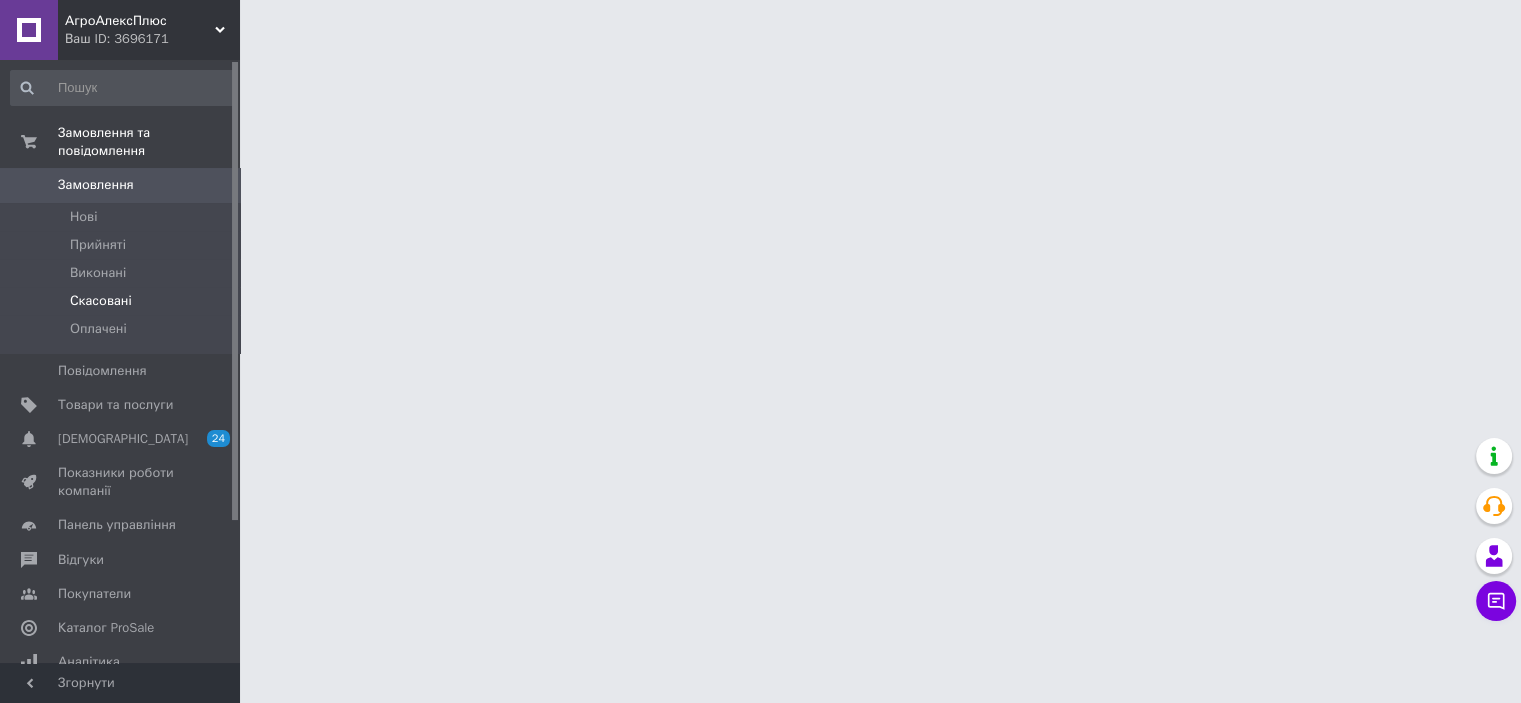 scroll, scrollTop: 0, scrollLeft: 0, axis: both 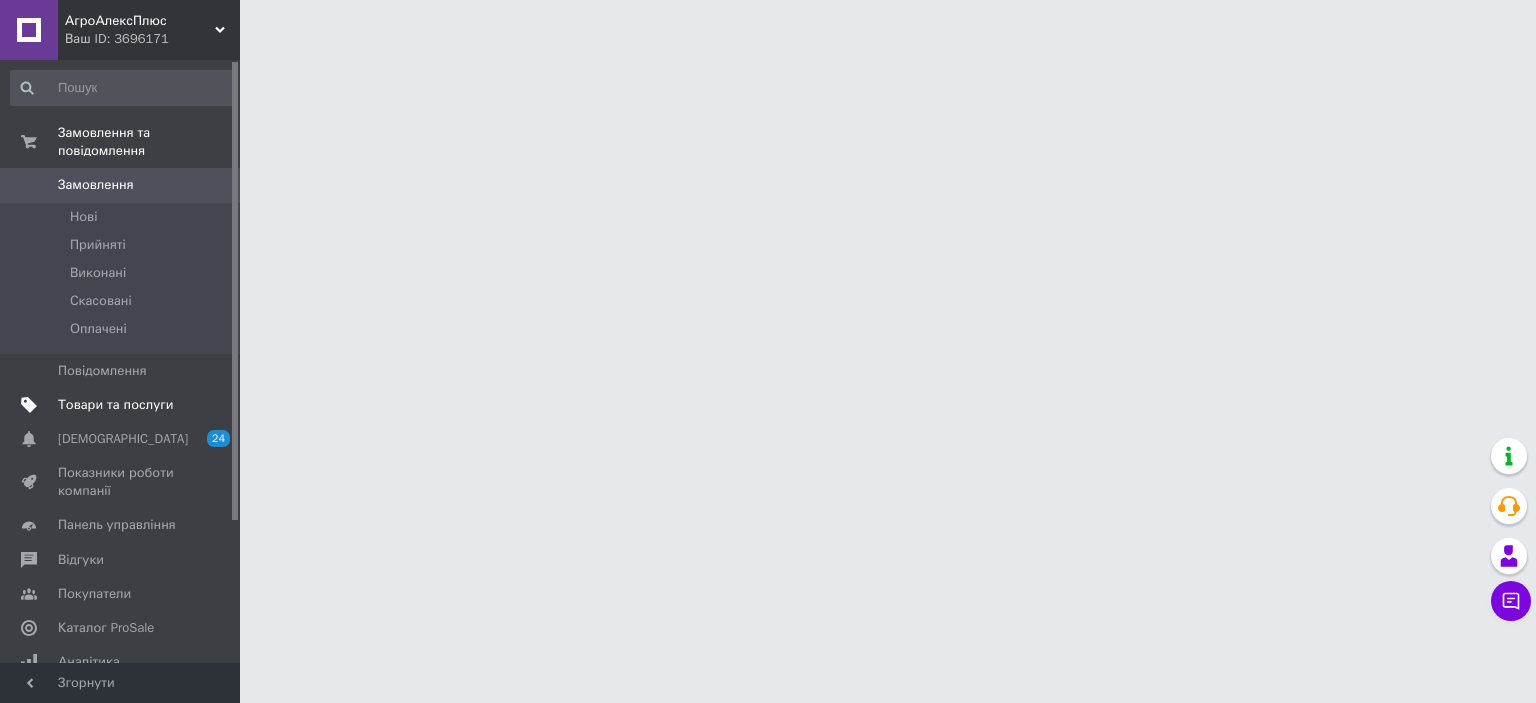 click on "Товари та послуги" at bounding box center [115, 405] 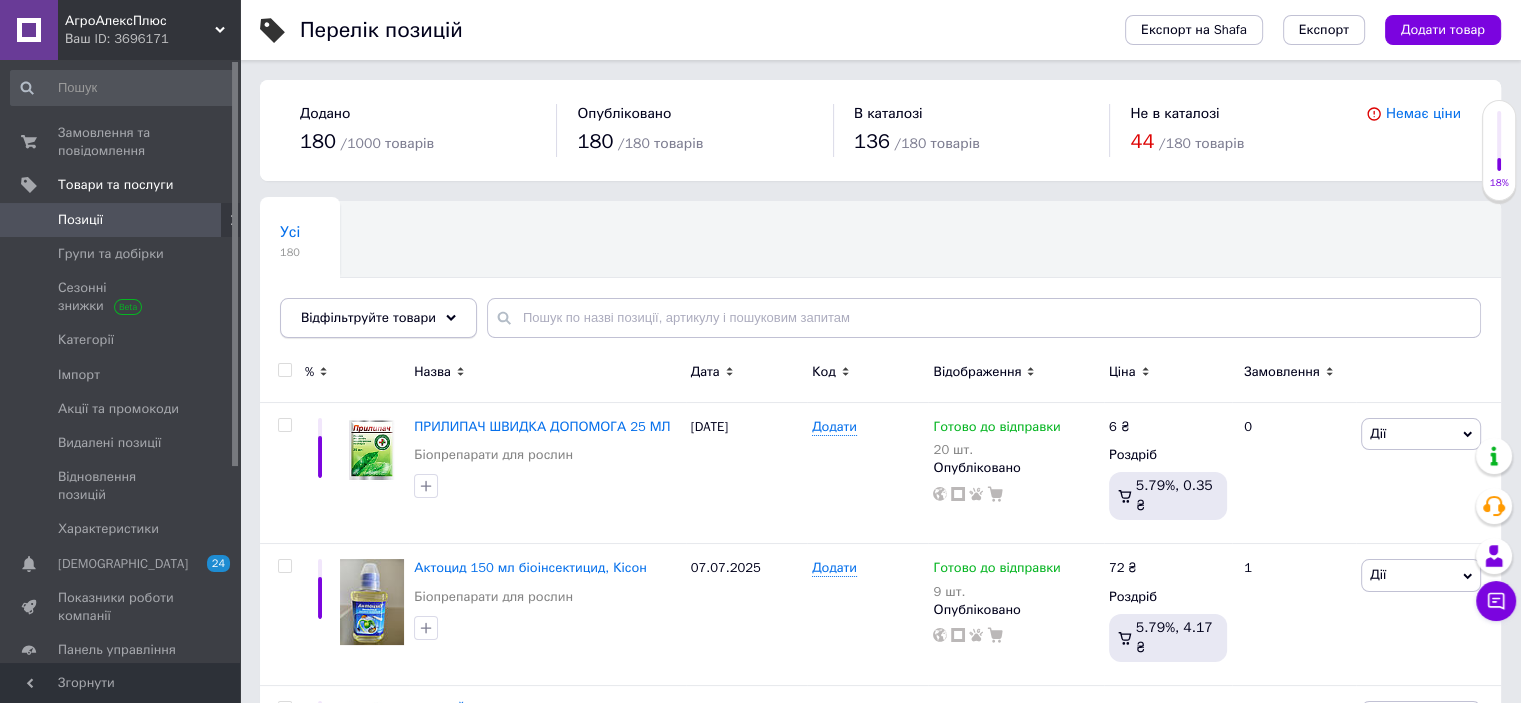 click 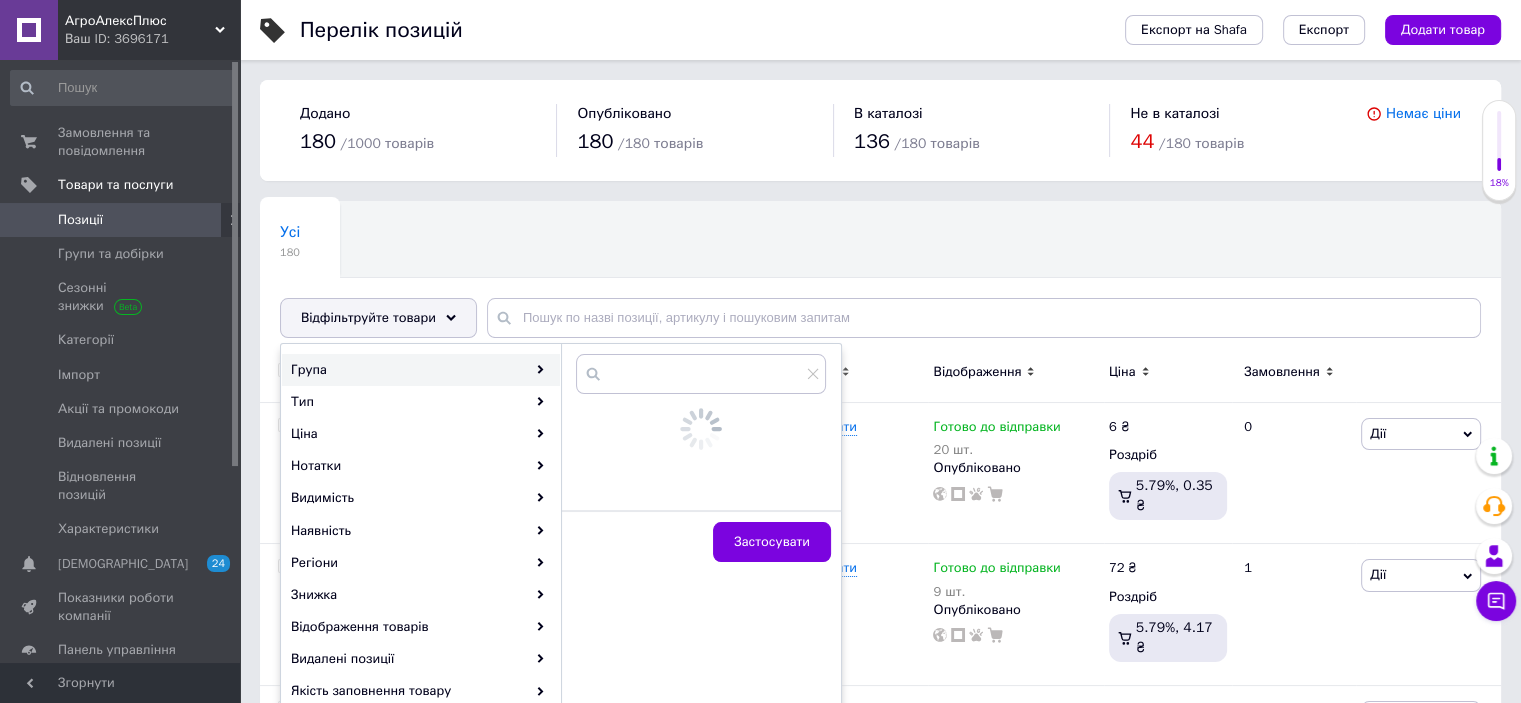 click on "Група" at bounding box center (421, 370) 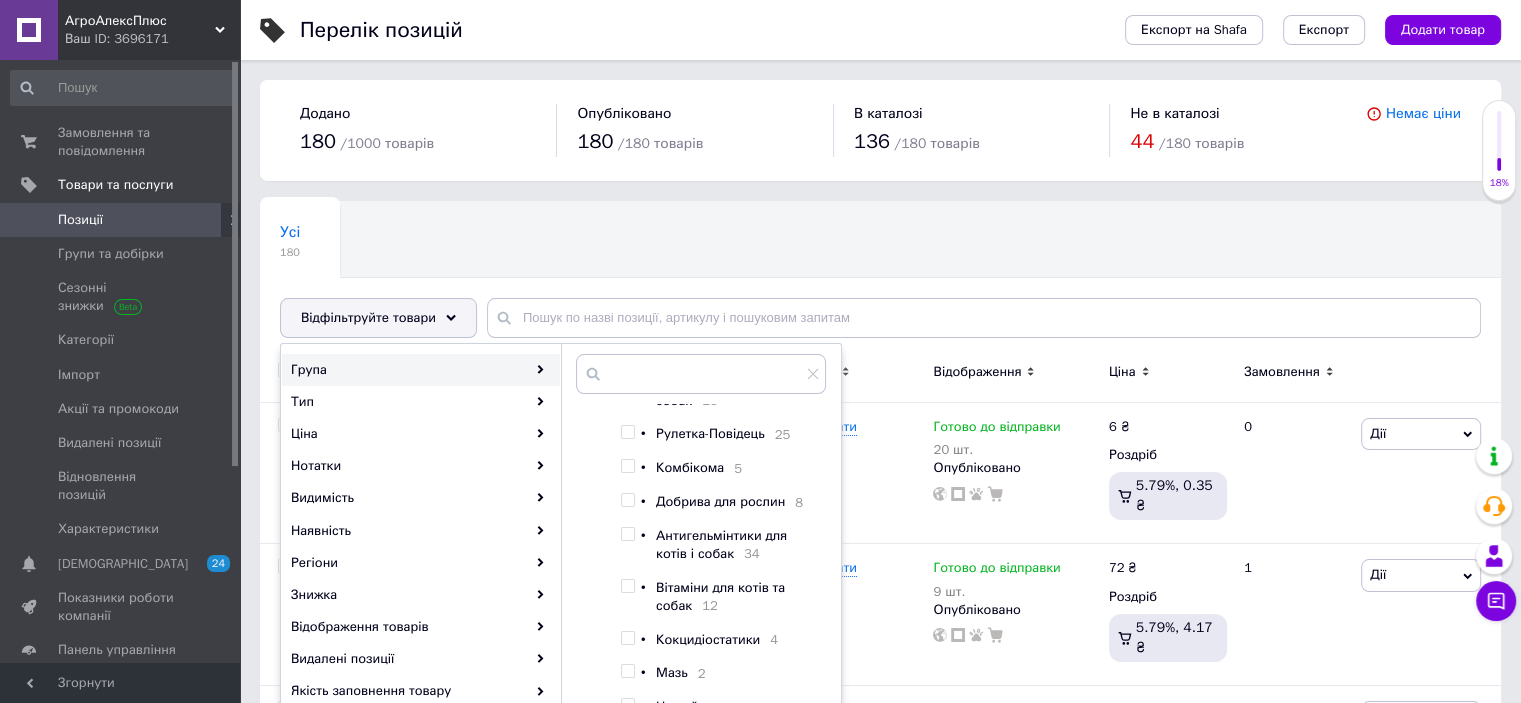 scroll, scrollTop: 492, scrollLeft: 0, axis: vertical 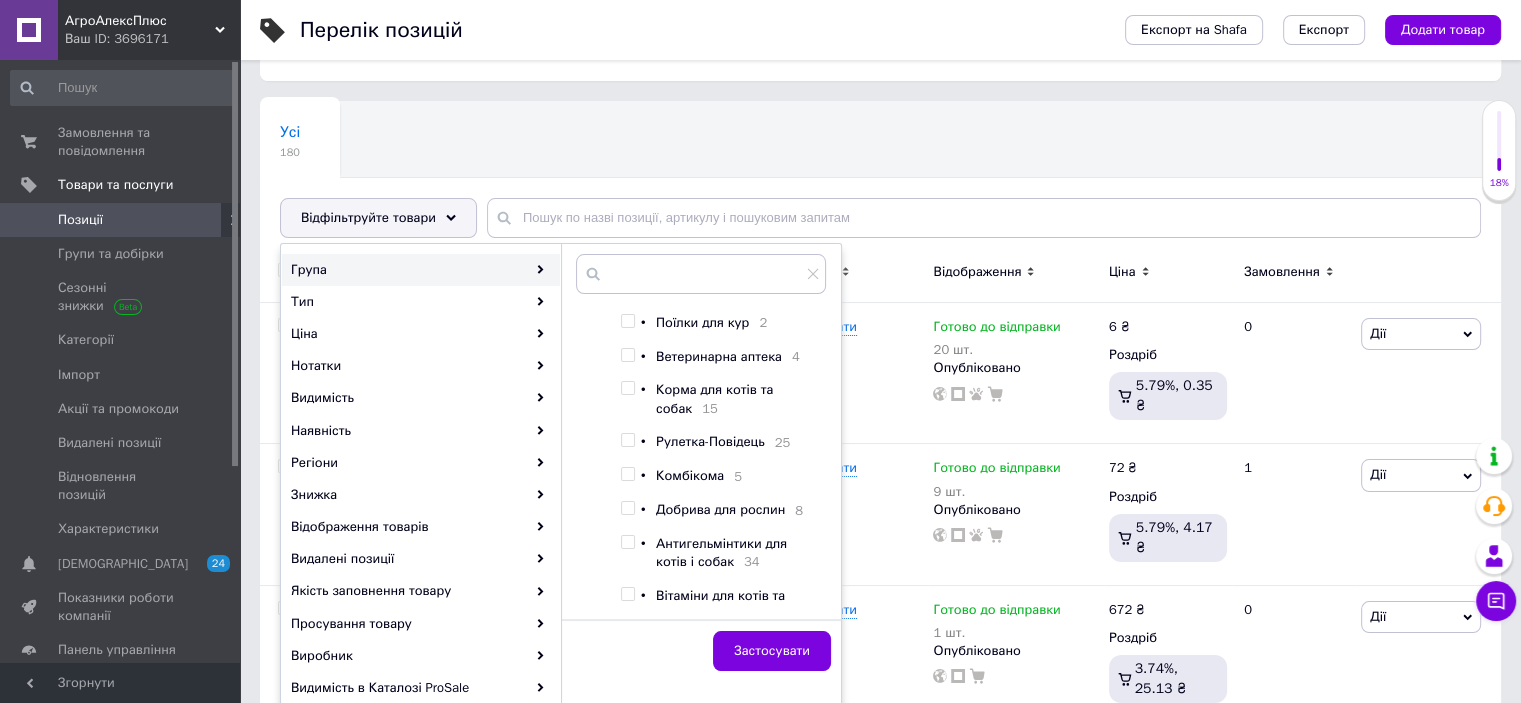 click at bounding box center (627, 388) 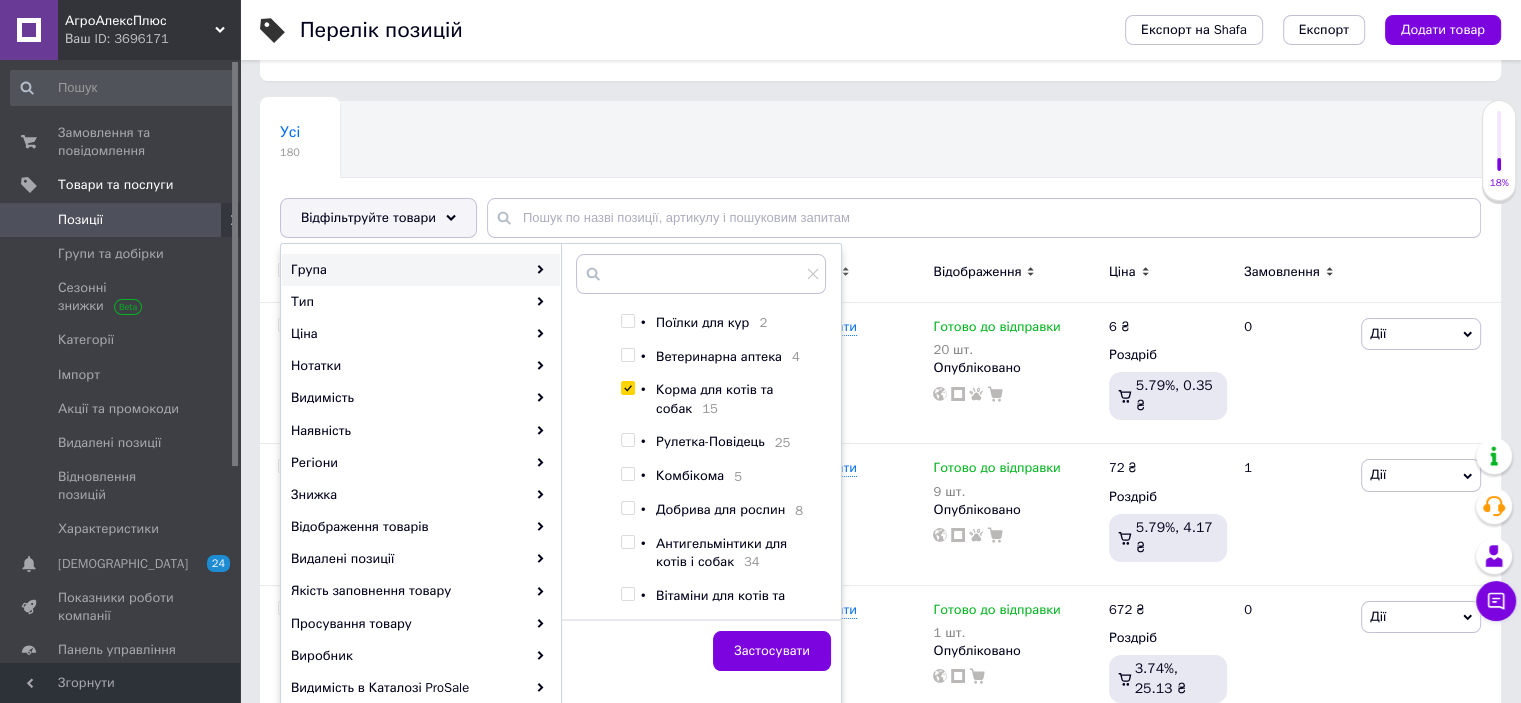 checkbox on "true" 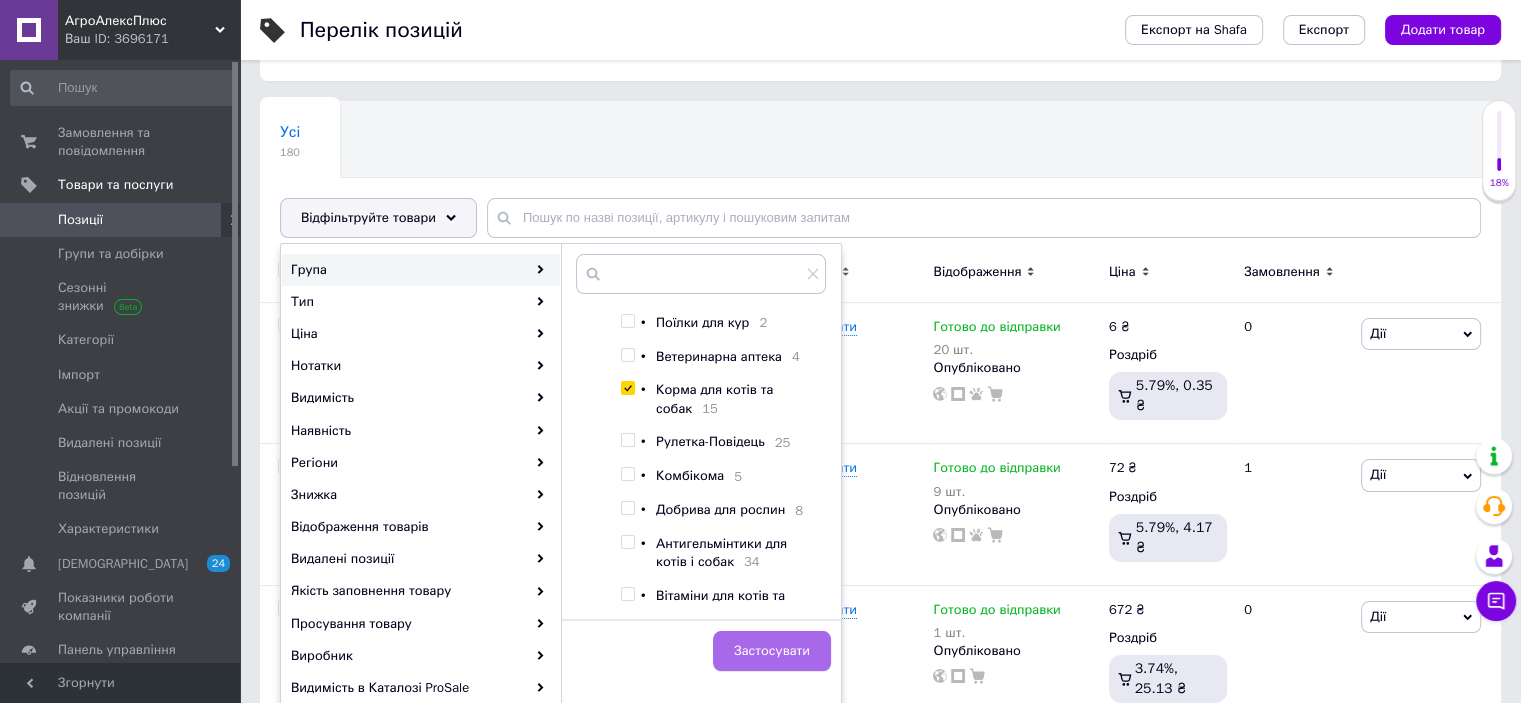 click on "Застосувати" at bounding box center (772, 651) 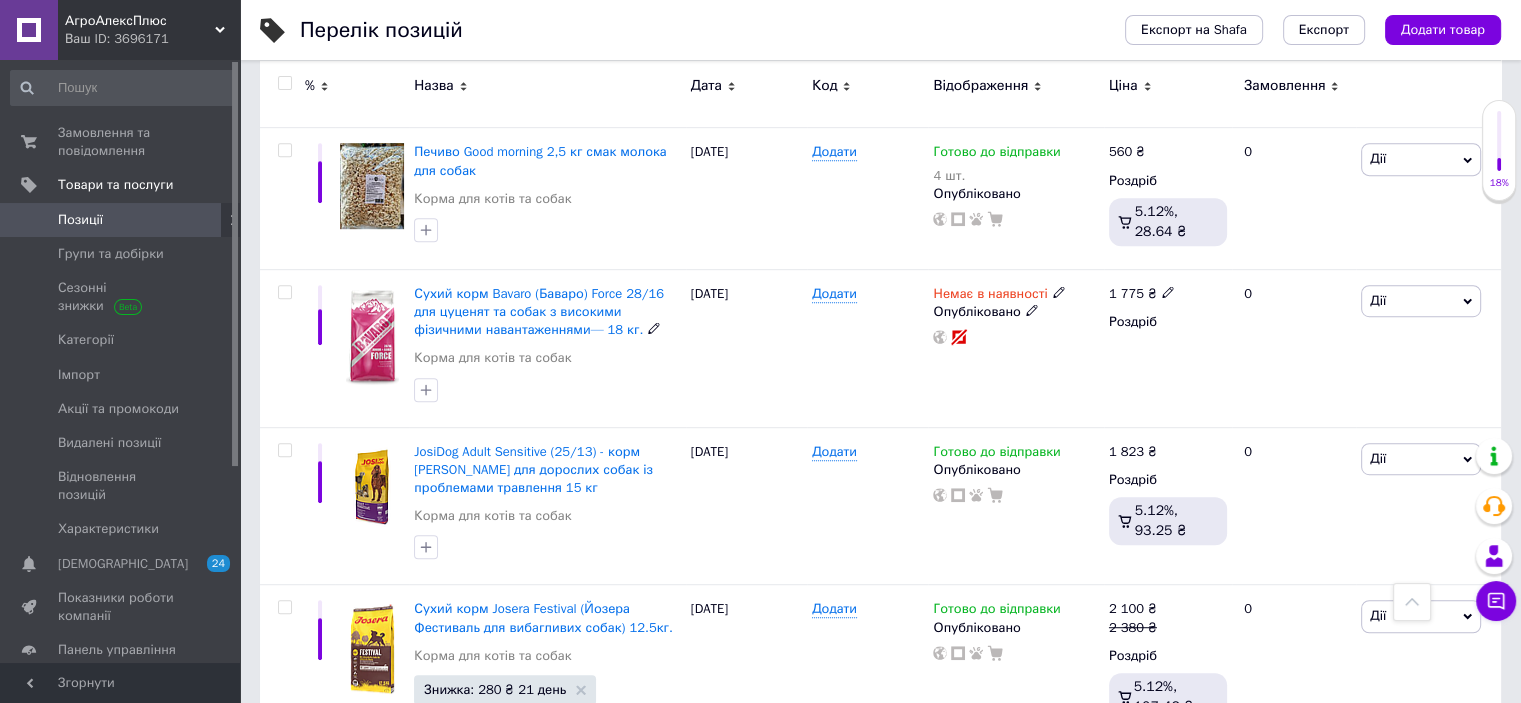 scroll, scrollTop: 1200, scrollLeft: 0, axis: vertical 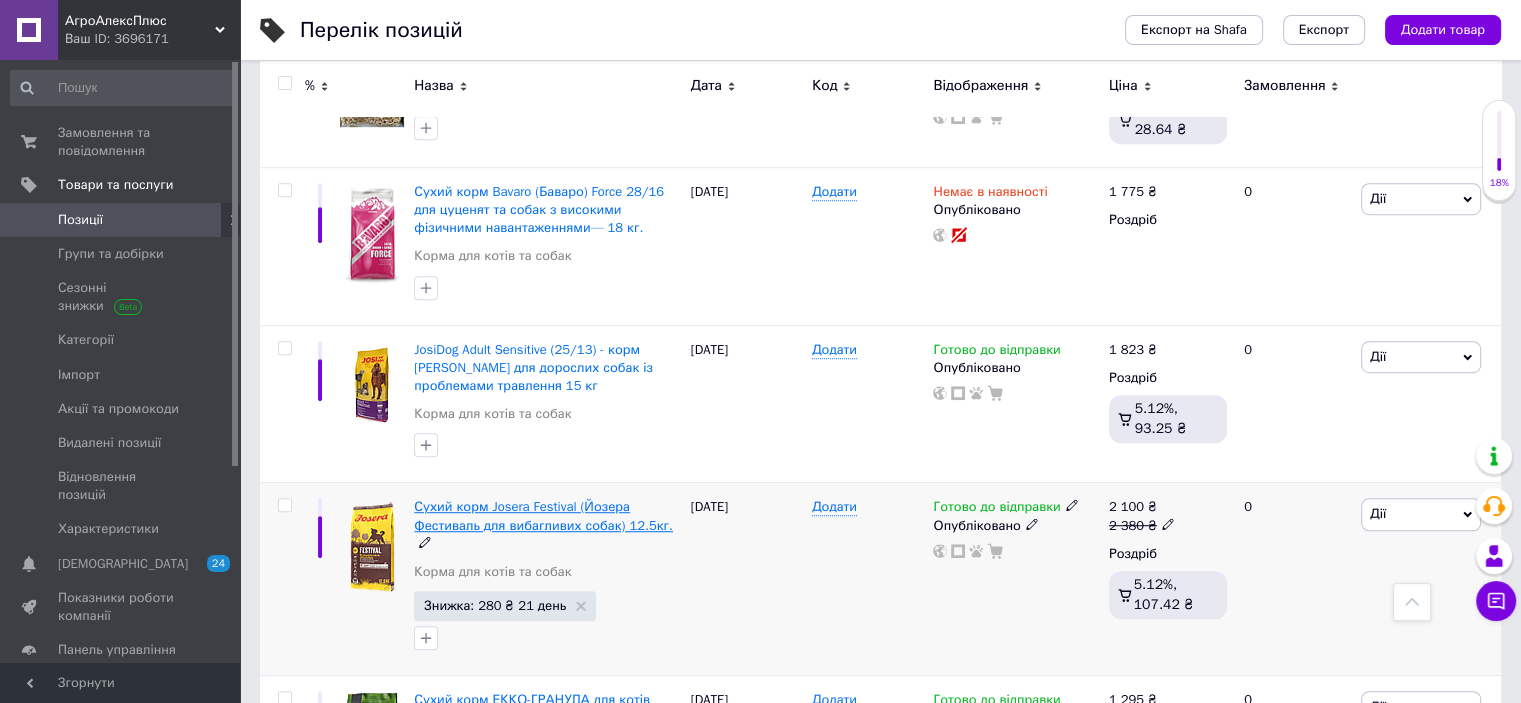 click on "Сухий корм Josera Festival (Йозера Фестиваль для вибагливих собак) 12.5кг." at bounding box center [543, 515] 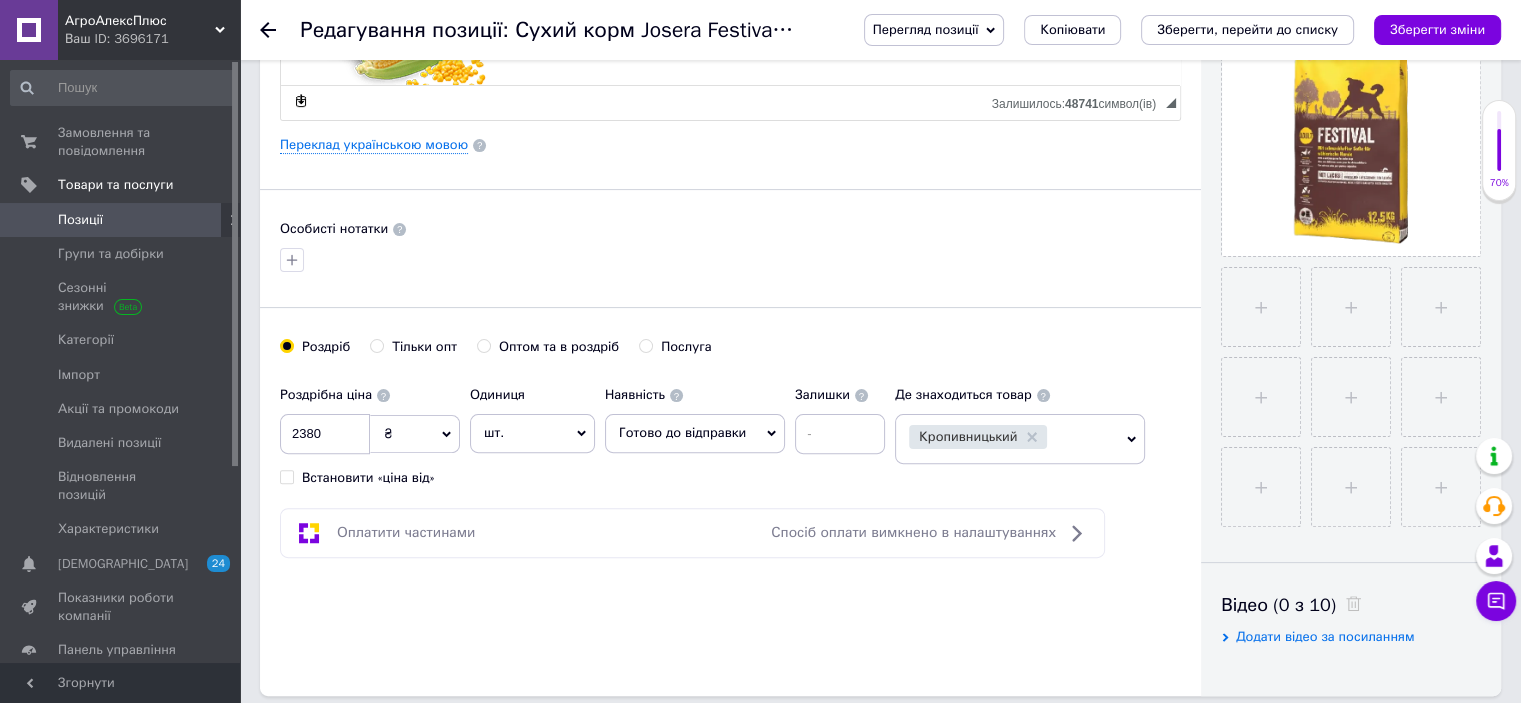 scroll, scrollTop: 0, scrollLeft: 0, axis: both 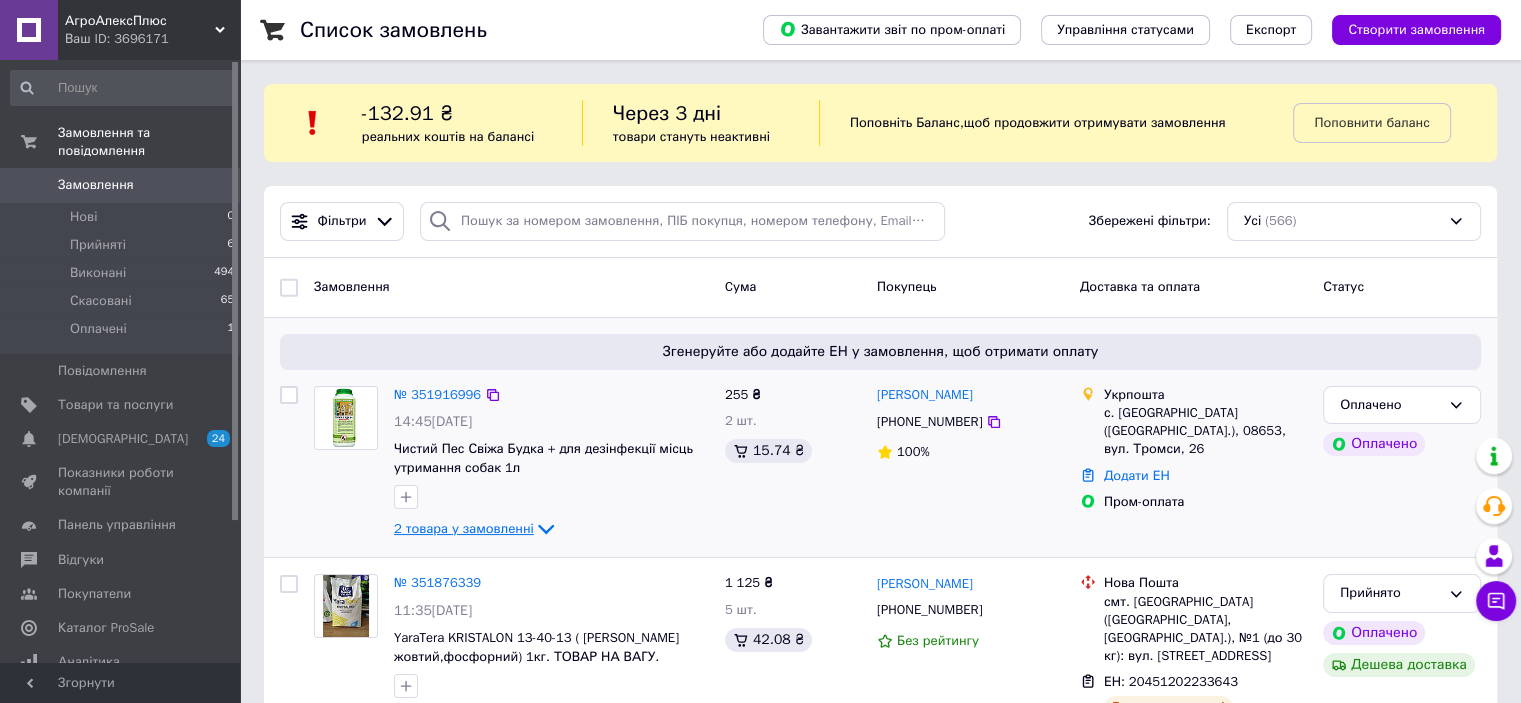 click 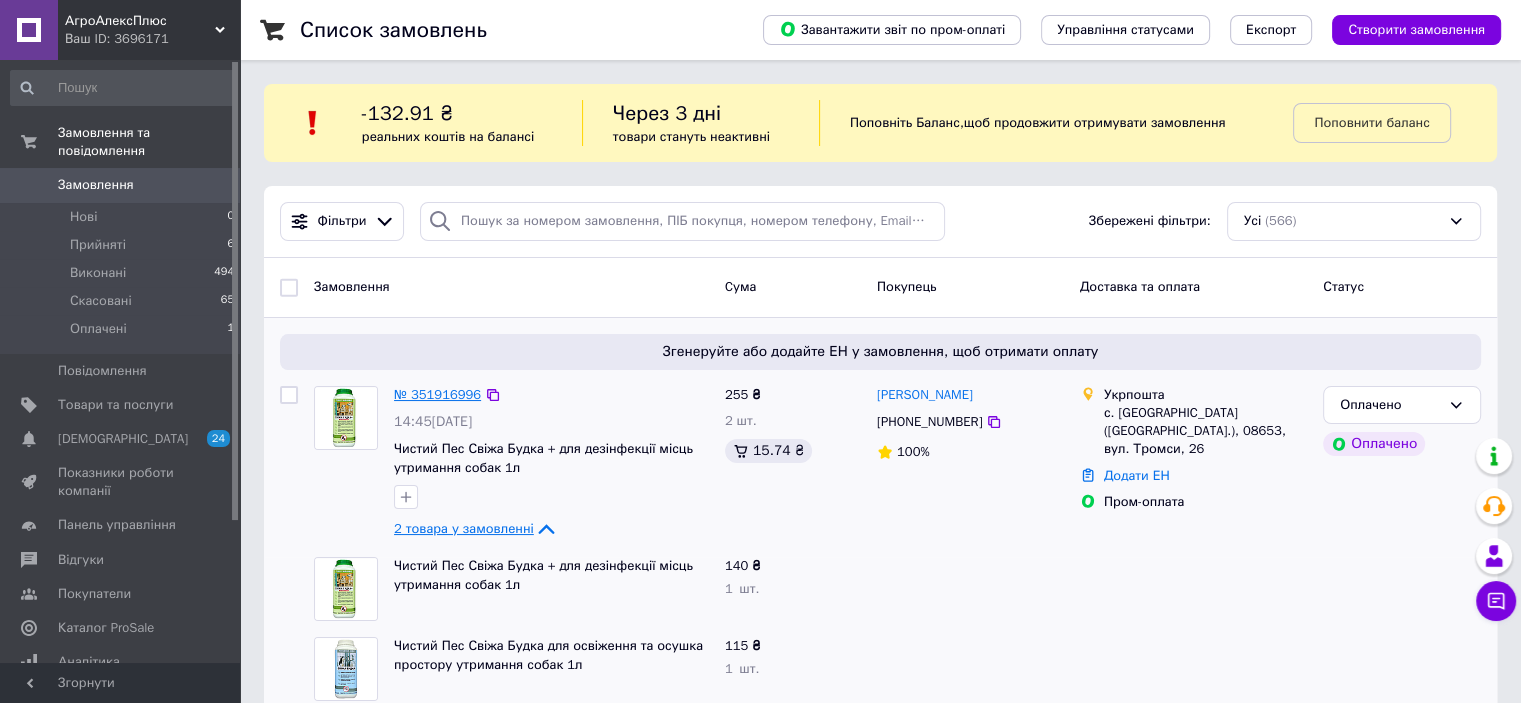 click on "№ 351916996" at bounding box center (437, 394) 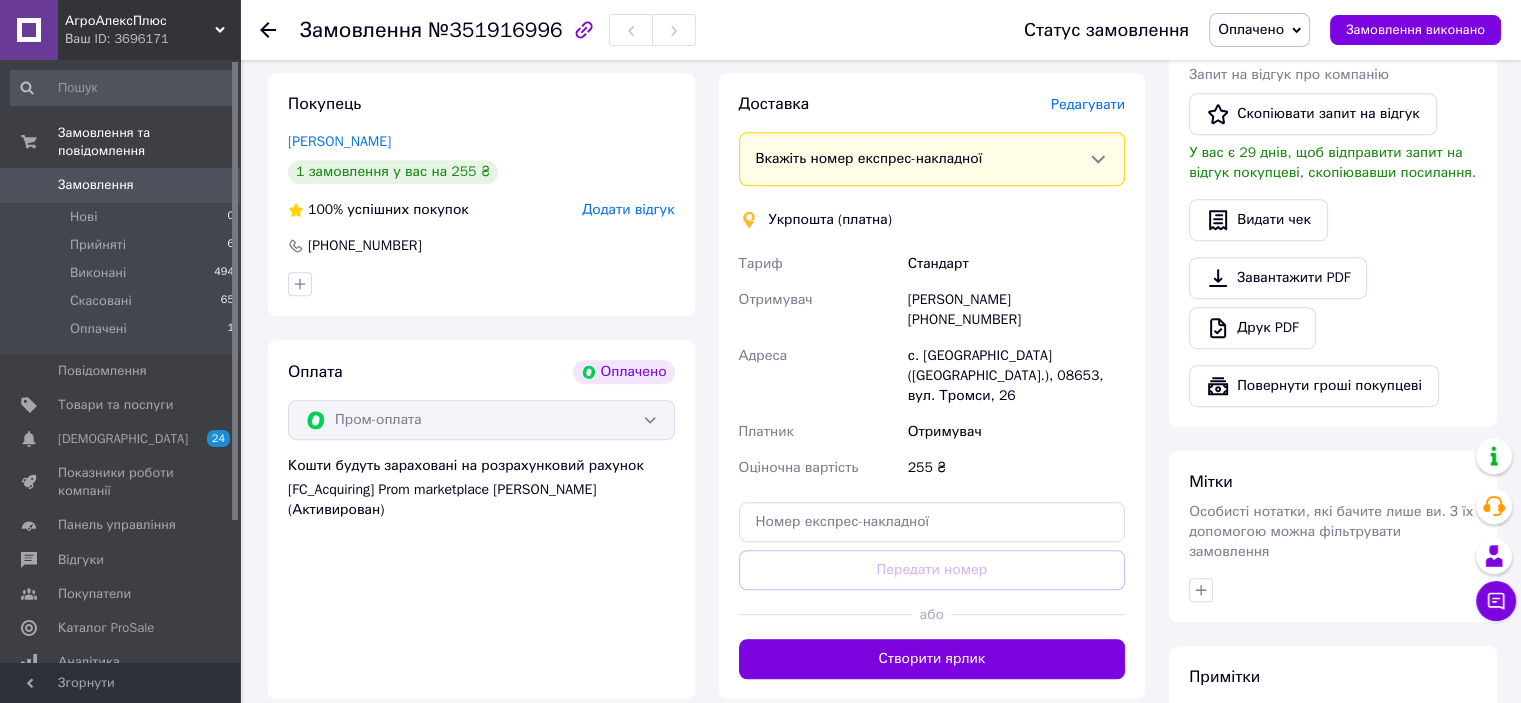 scroll, scrollTop: 1100, scrollLeft: 0, axis: vertical 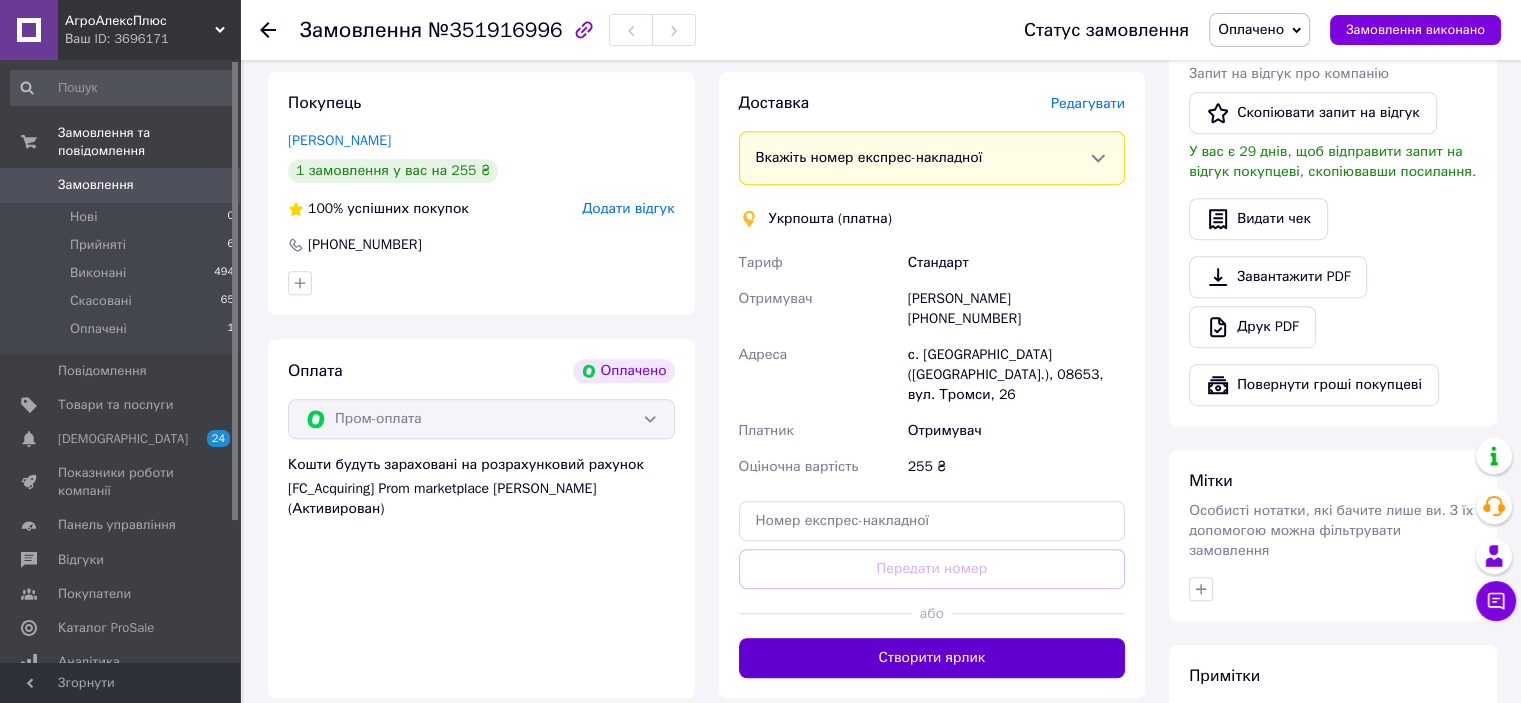 click on "Створити ярлик" at bounding box center (932, 658) 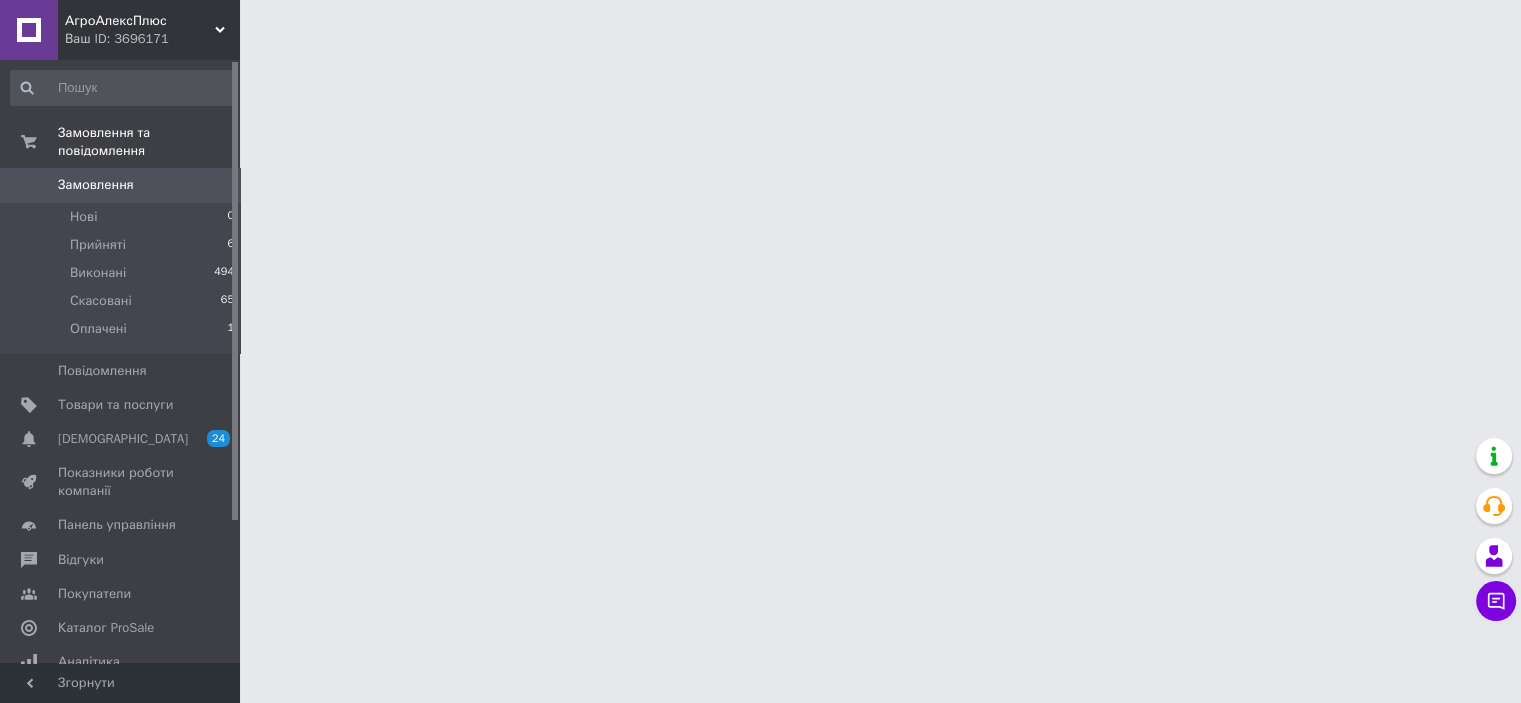 scroll, scrollTop: 0, scrollLeft: 0, axis: both 